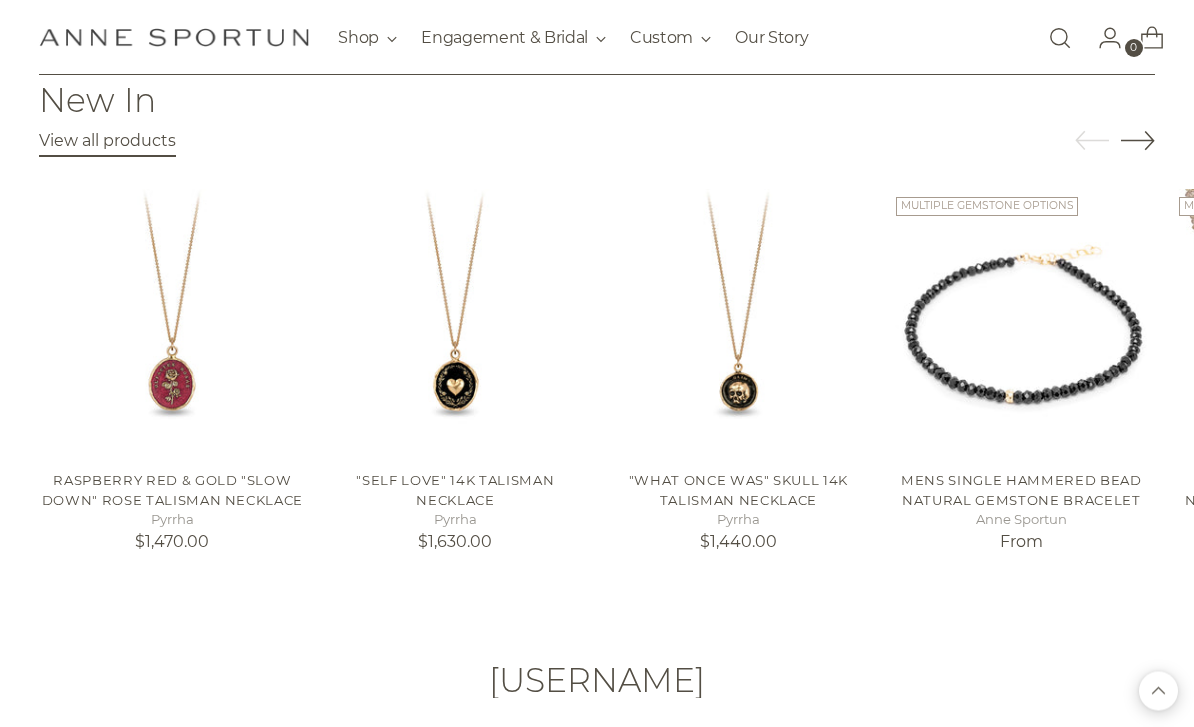 scroll, scrollTop: 2494, scrollLeft: 0, axis: vertical 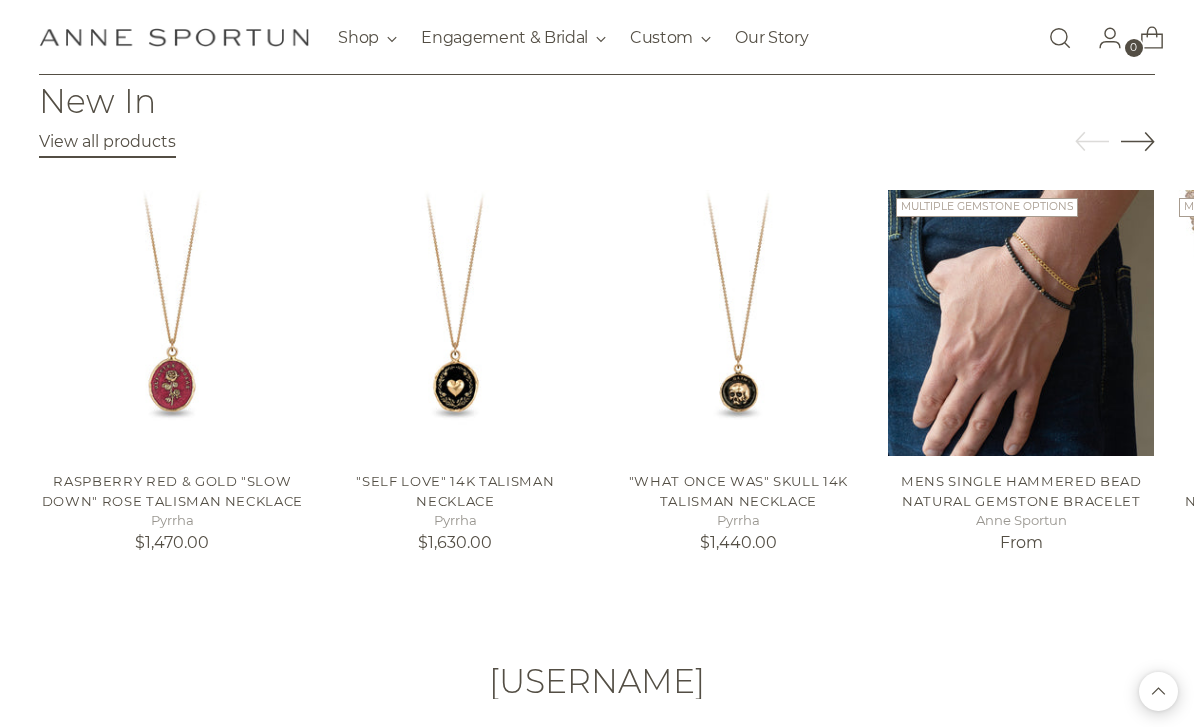 click at bounding box center (1021, 323) 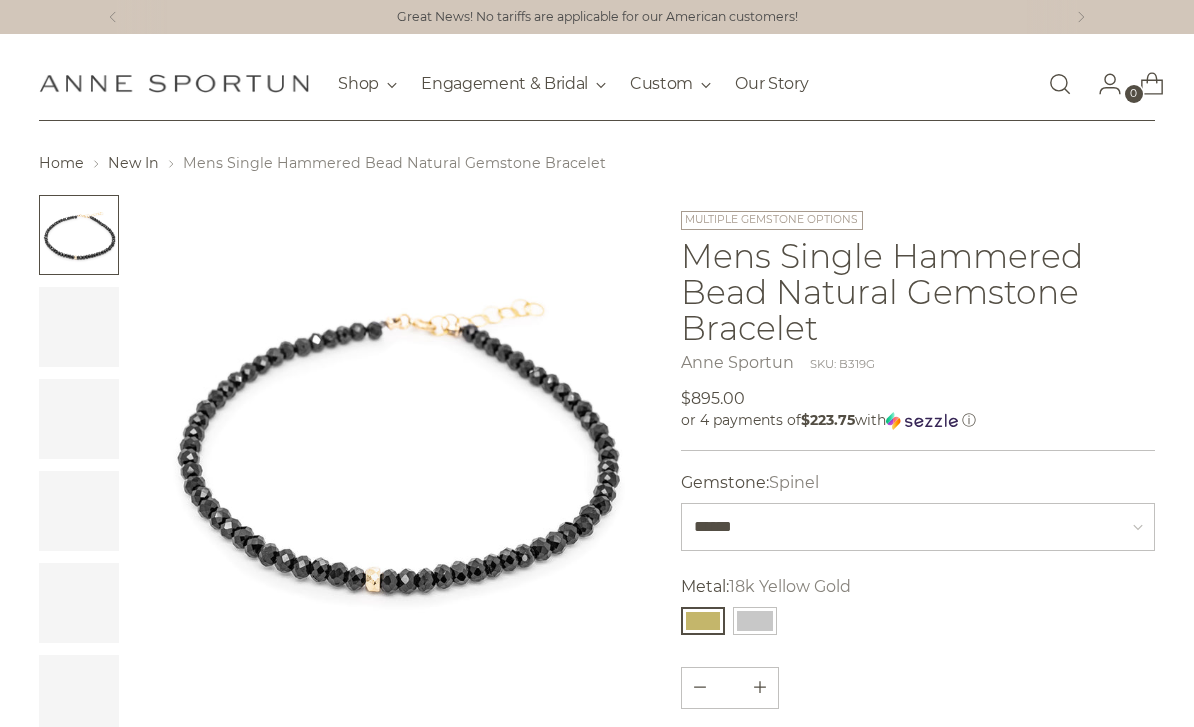 scroll, scrollTop: 0, scrollLeft: 0, axis: both 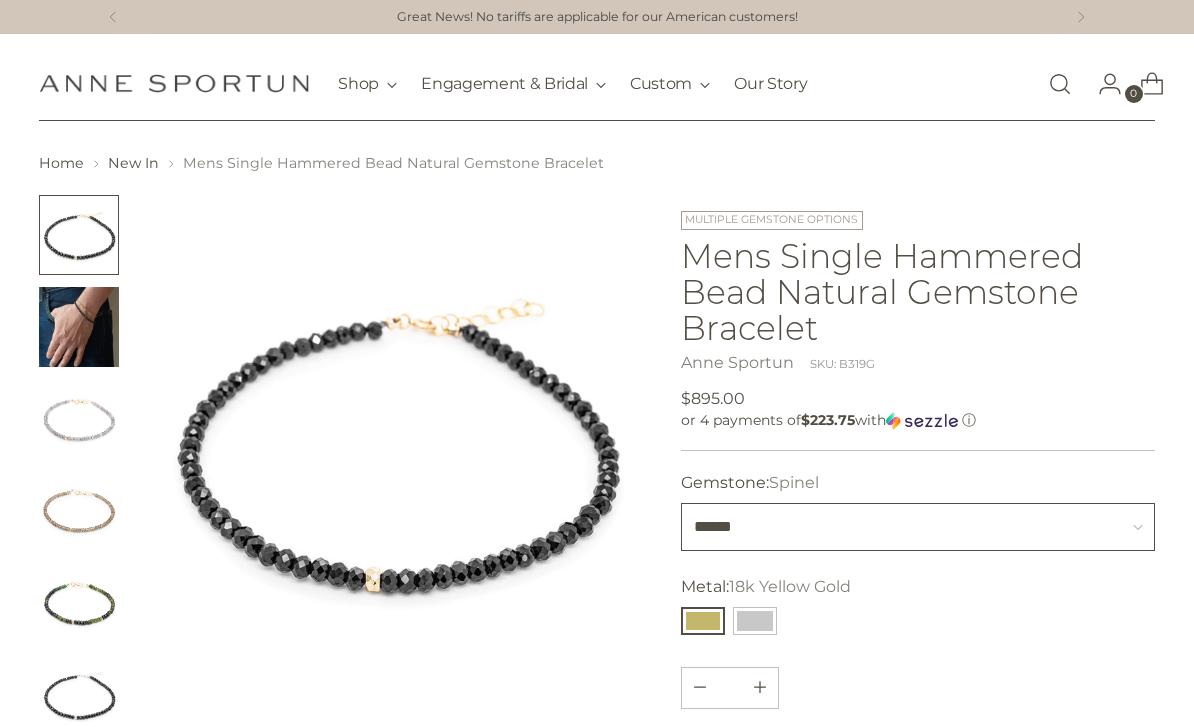 click on "**********" at bounding box center [917, 527] 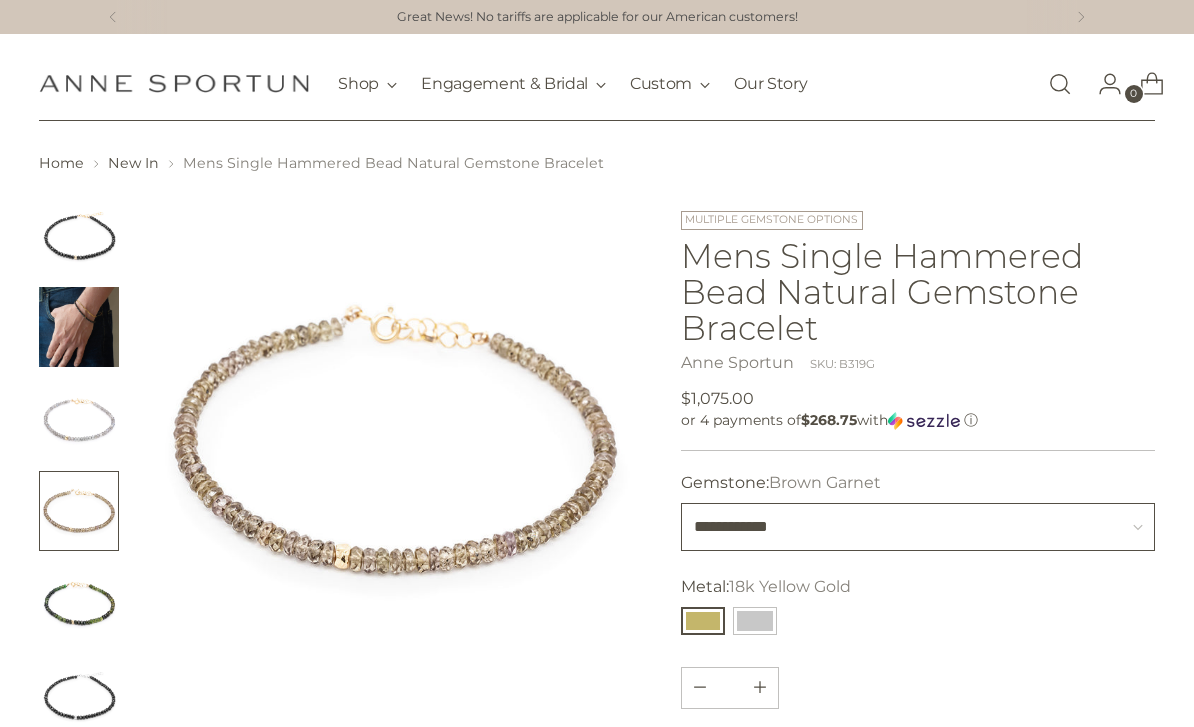 click on "**********" at bounding box center [917, 527] 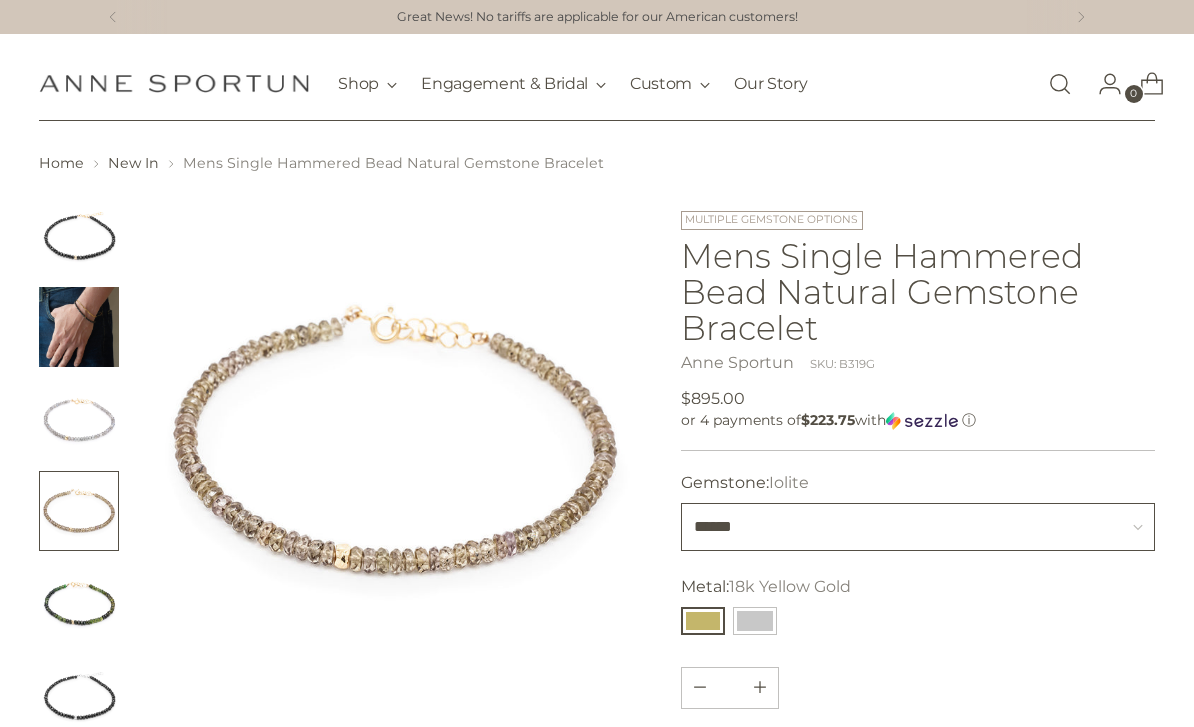 click on "**********" at bounding box center [917, 527] 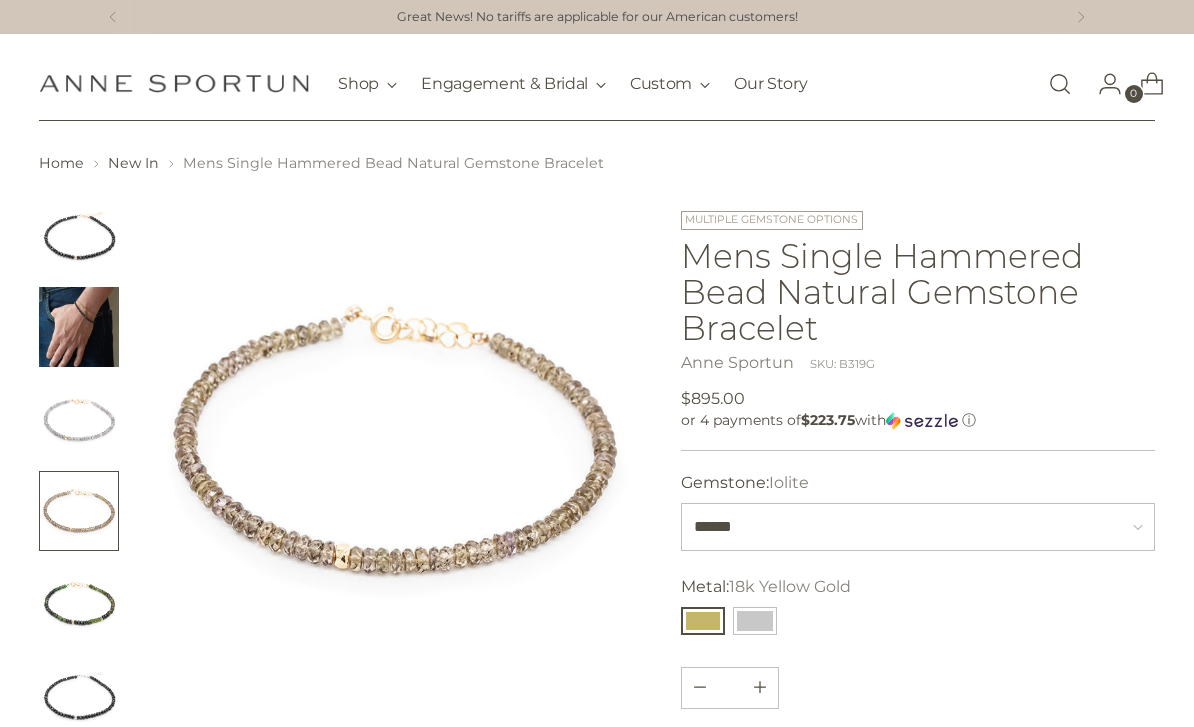 click at bounding box center (79, 419) 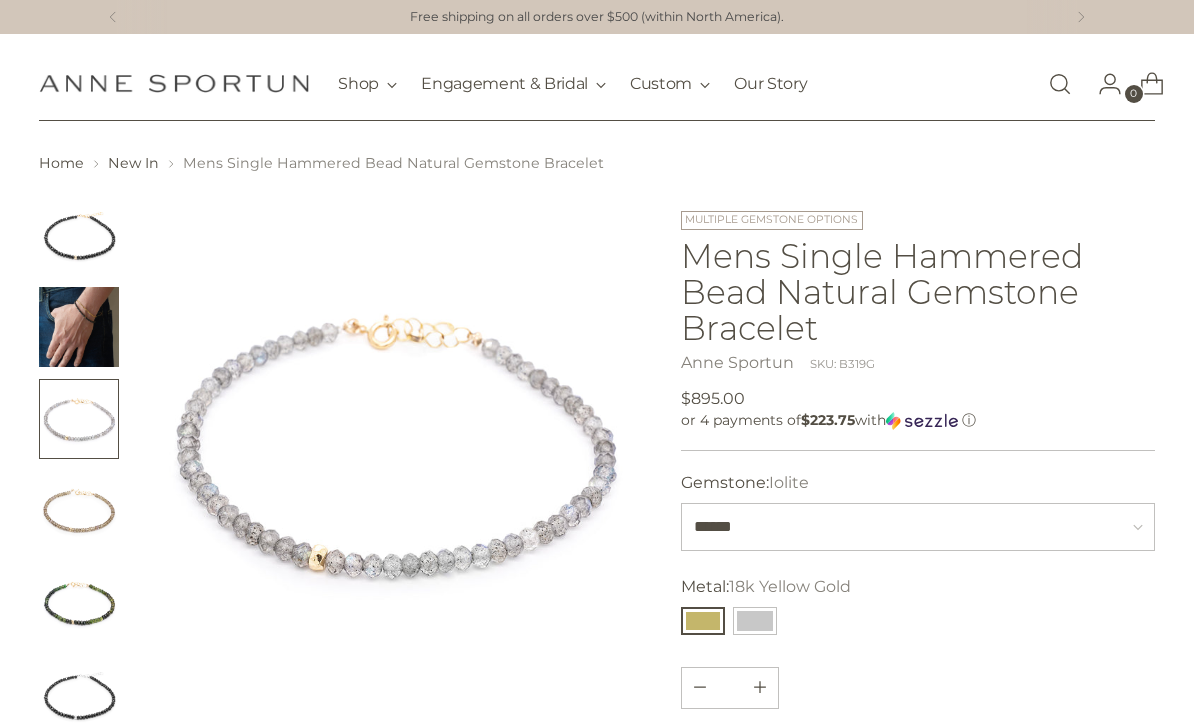 click at bounding box center [79, 511] 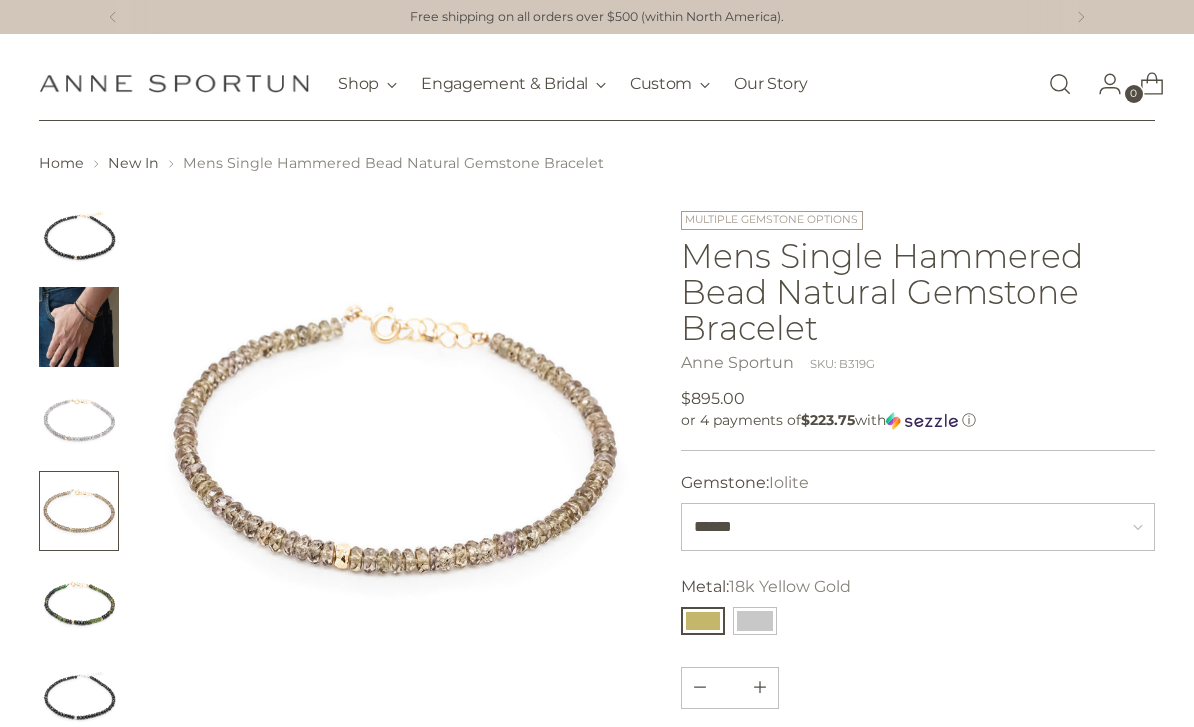 click at bounding box center (79, 603) 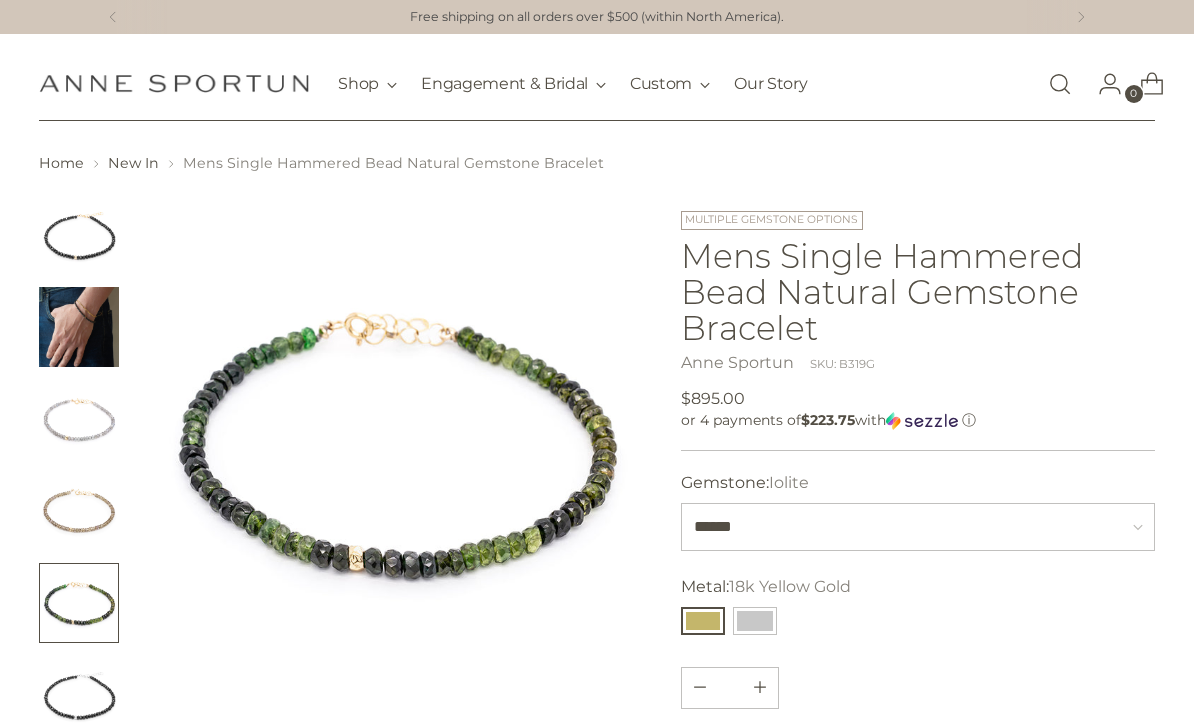 click at bounding box center [79, 695] 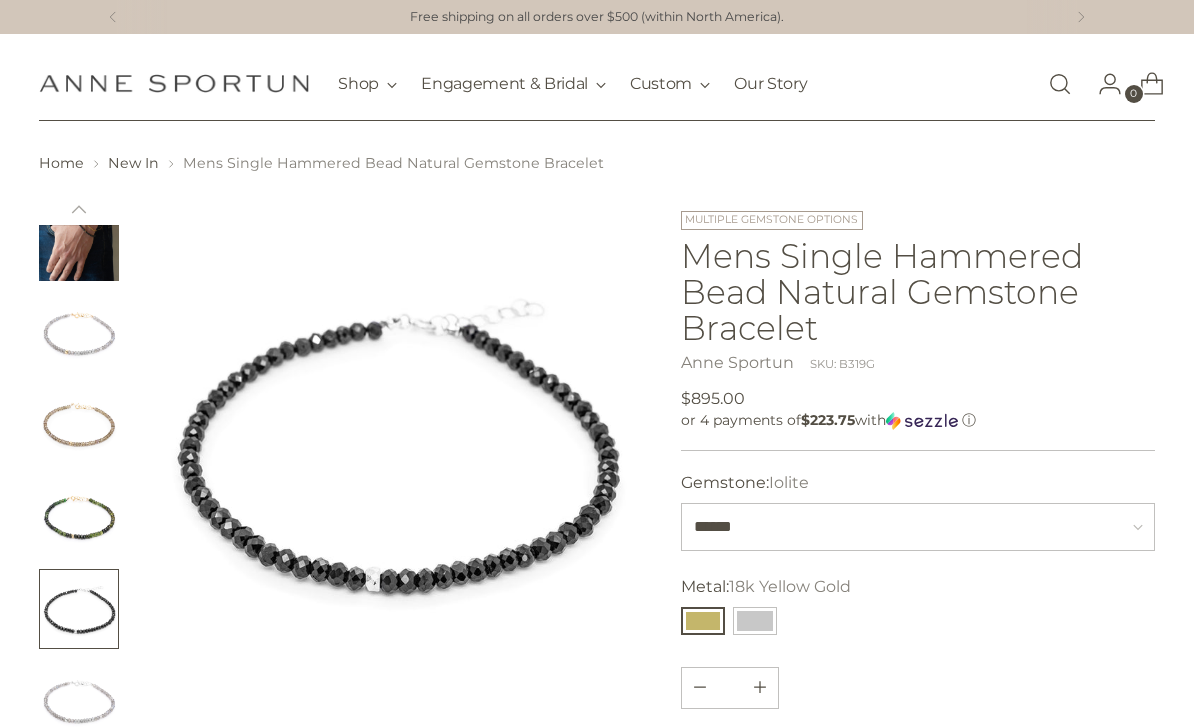 scroll, scrollTop: 86, scrollLeft: 0, axis: vertical 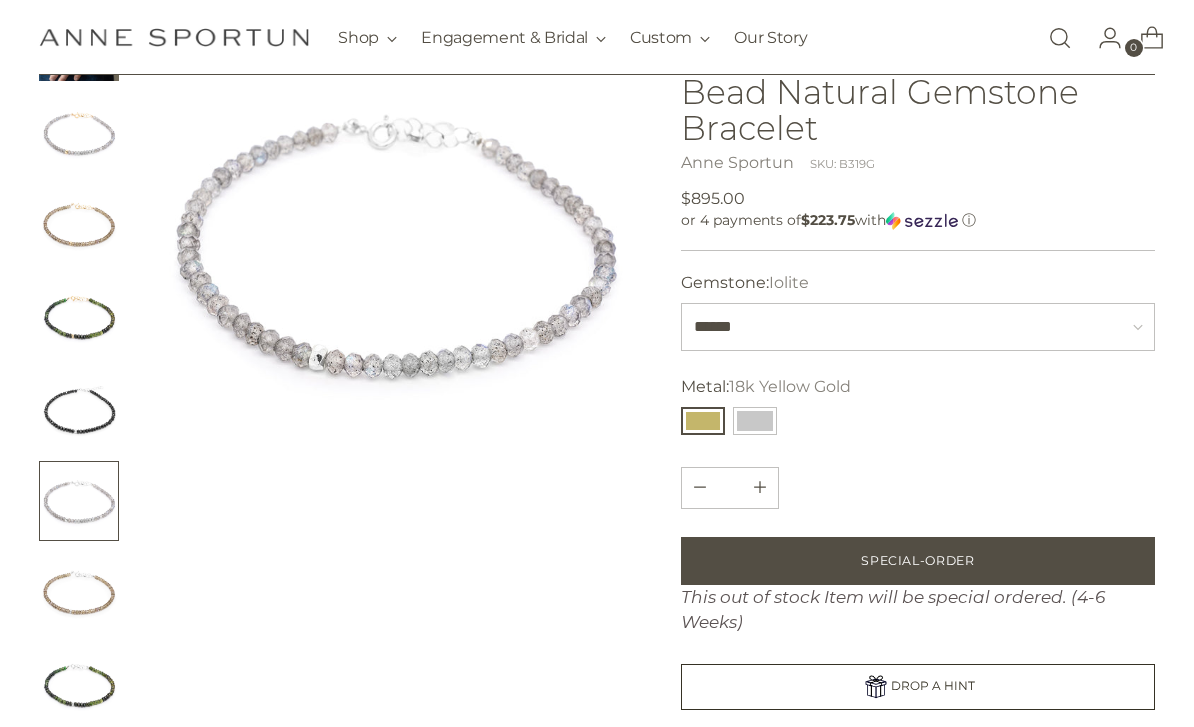 click at bounding box center (79, 593) 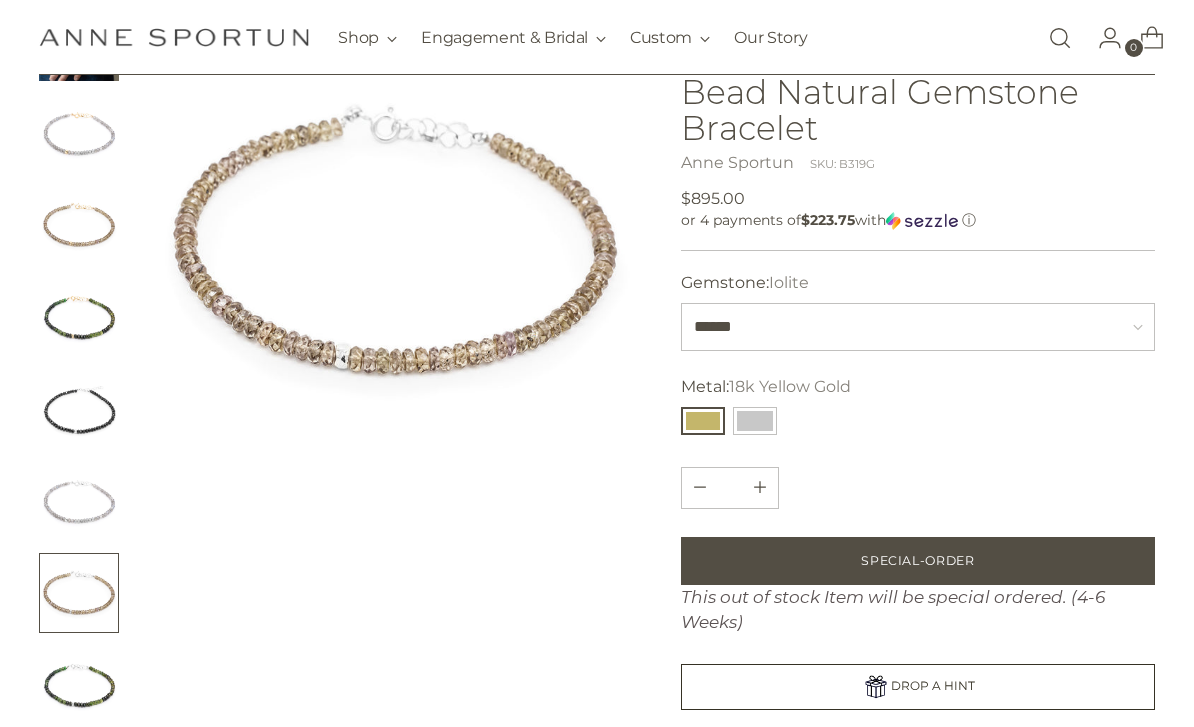 click at bounding box center [79, 685] 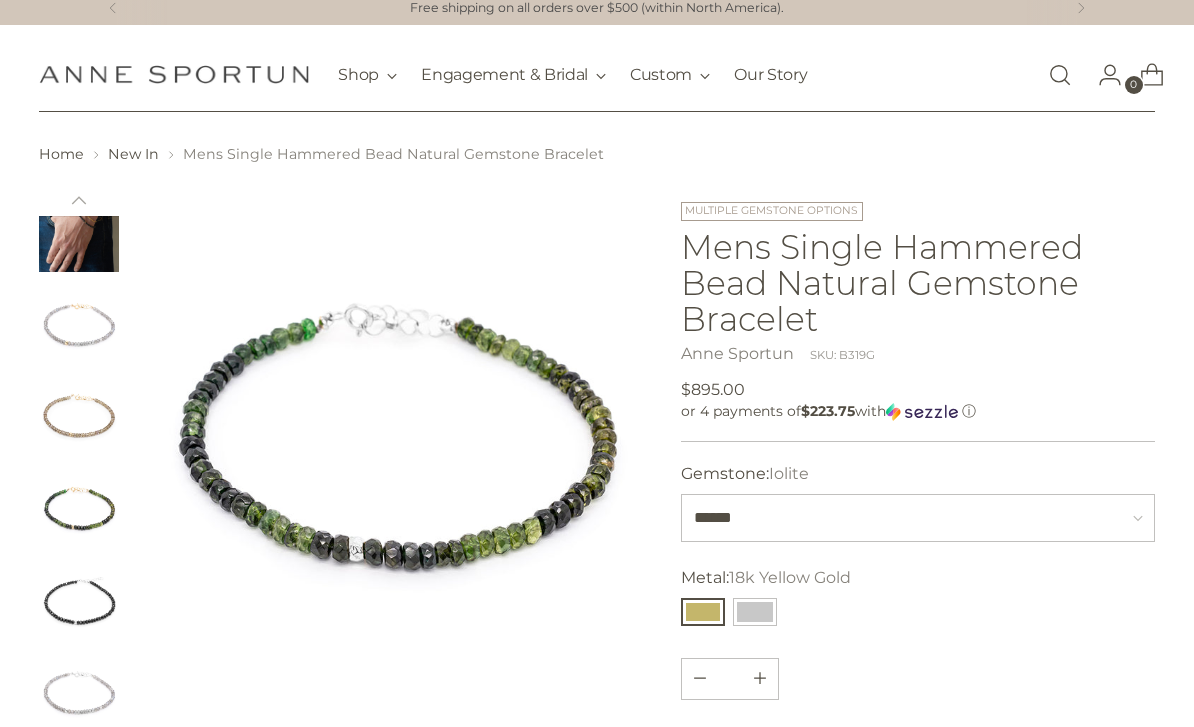 scroll, scrollTop: 0, scrollLeft: 0, axis: both 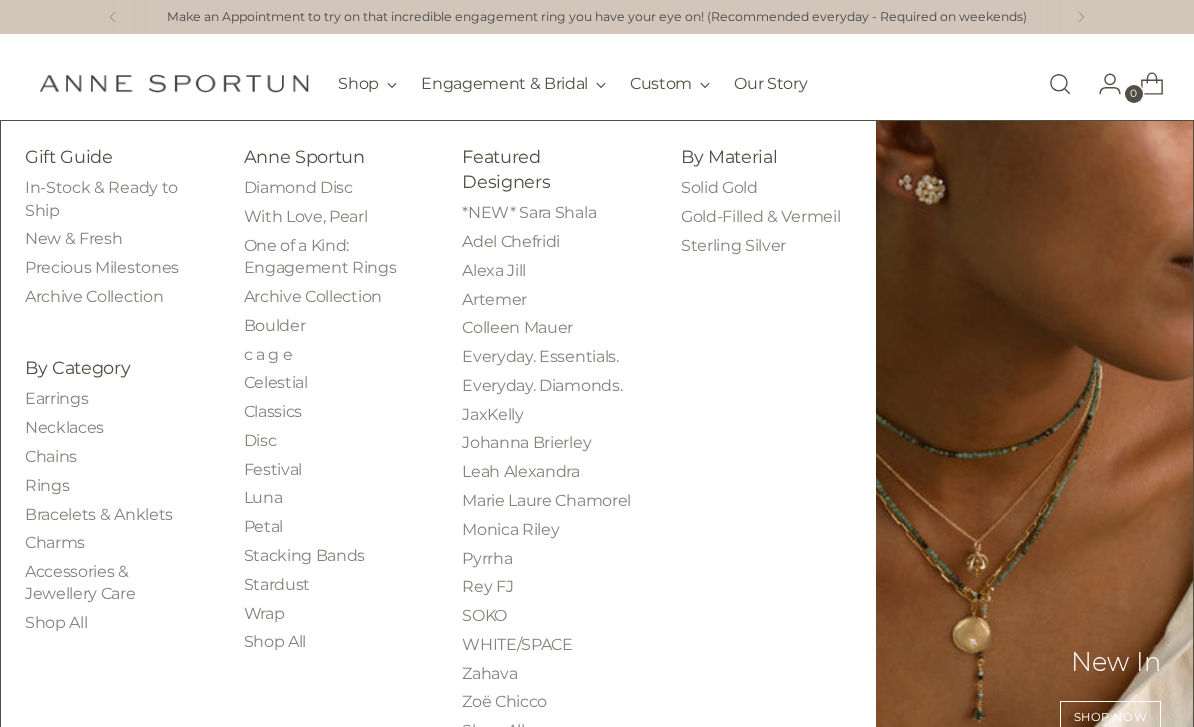 click on "Bracelets & Anklets" at bounding box center (99, 514) 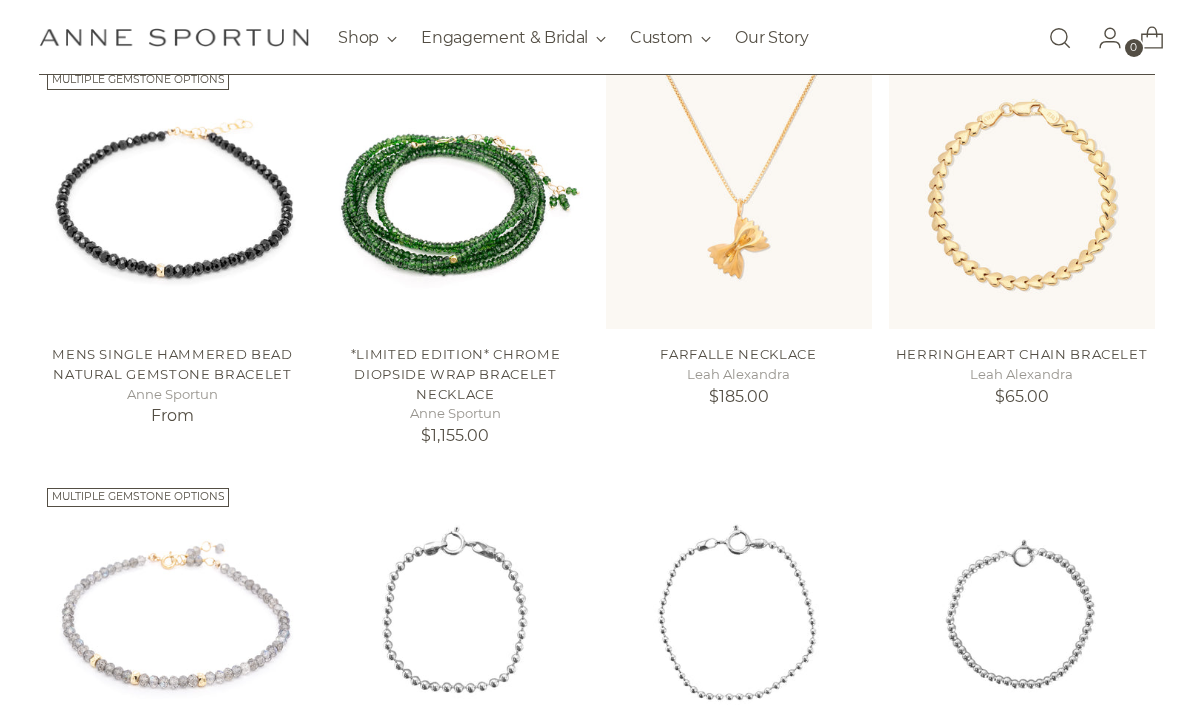scroll, scrollTop: 417, scrollLeft: 0, axis: vertical 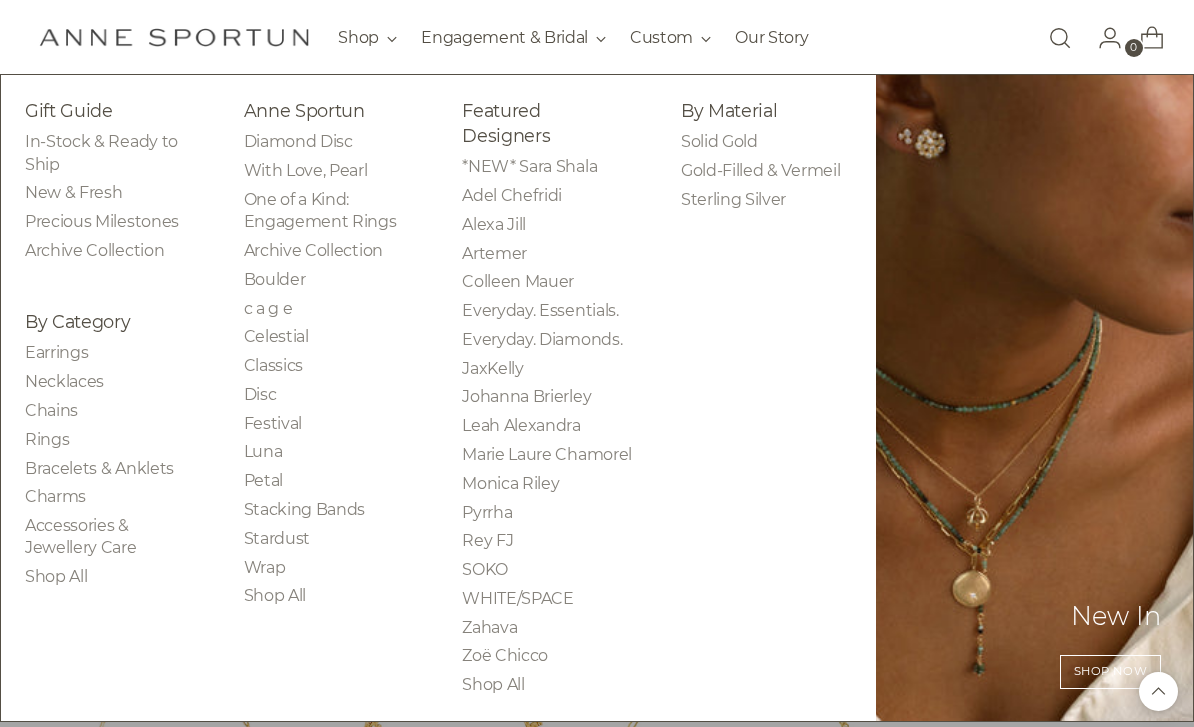 click on "Necklaces" at bounding box center [64, 381] 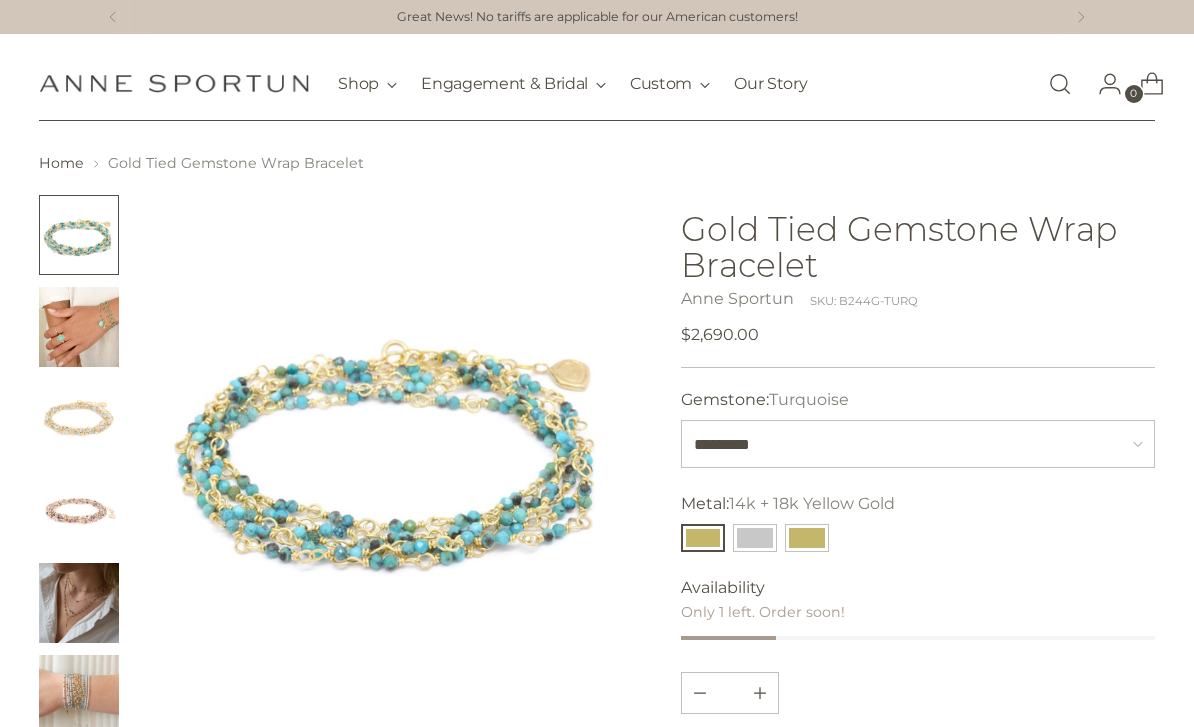 scroll, scrollTop: 0, scrollLeft: 0, axis: both 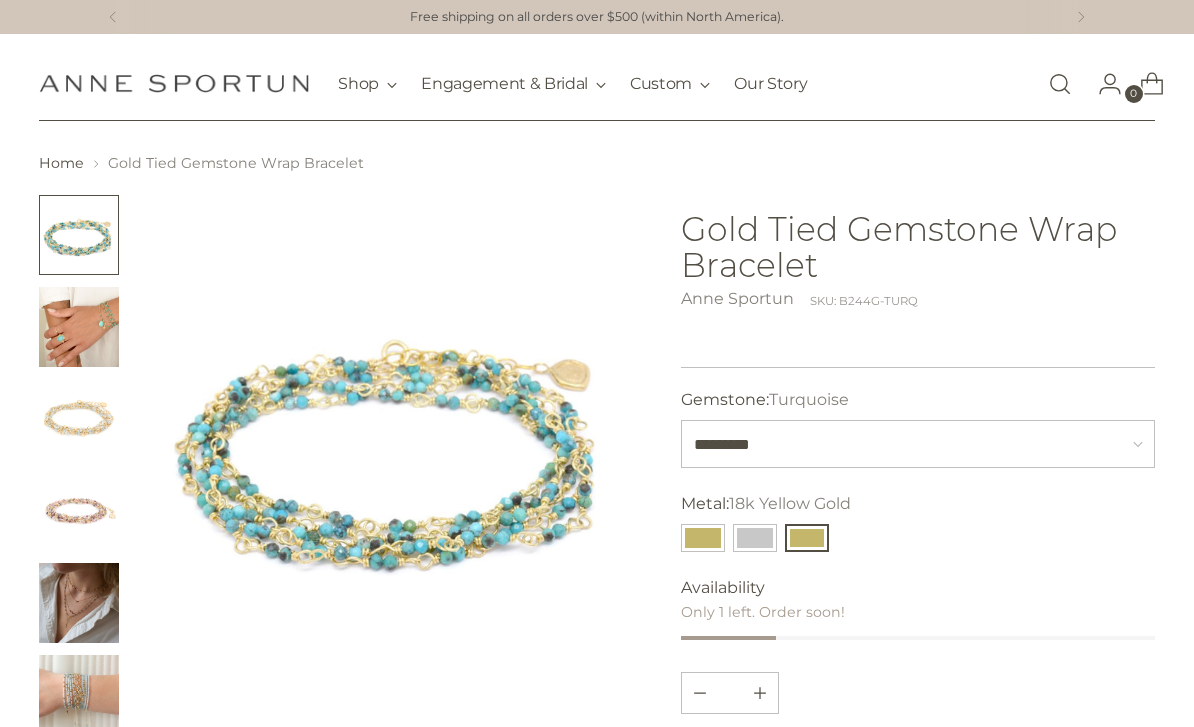 click at bounding box center [703, 538] 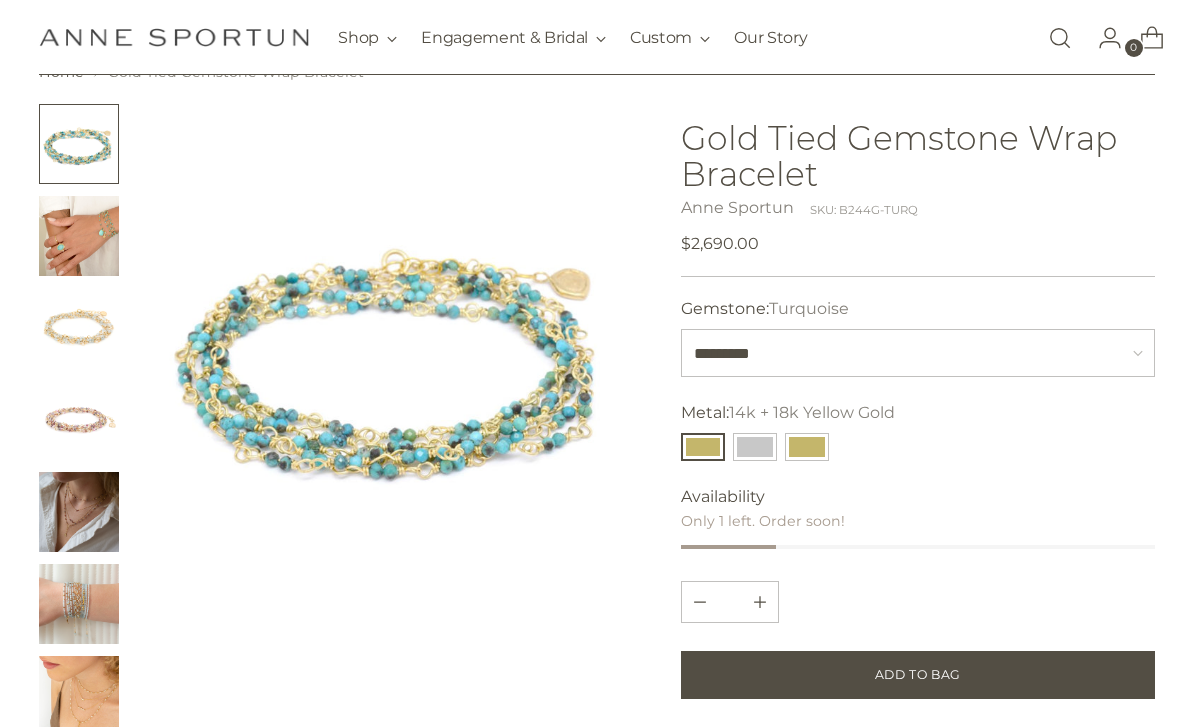 scroll, scrollTop: 93, scrollLeft: 0, axis: vertical 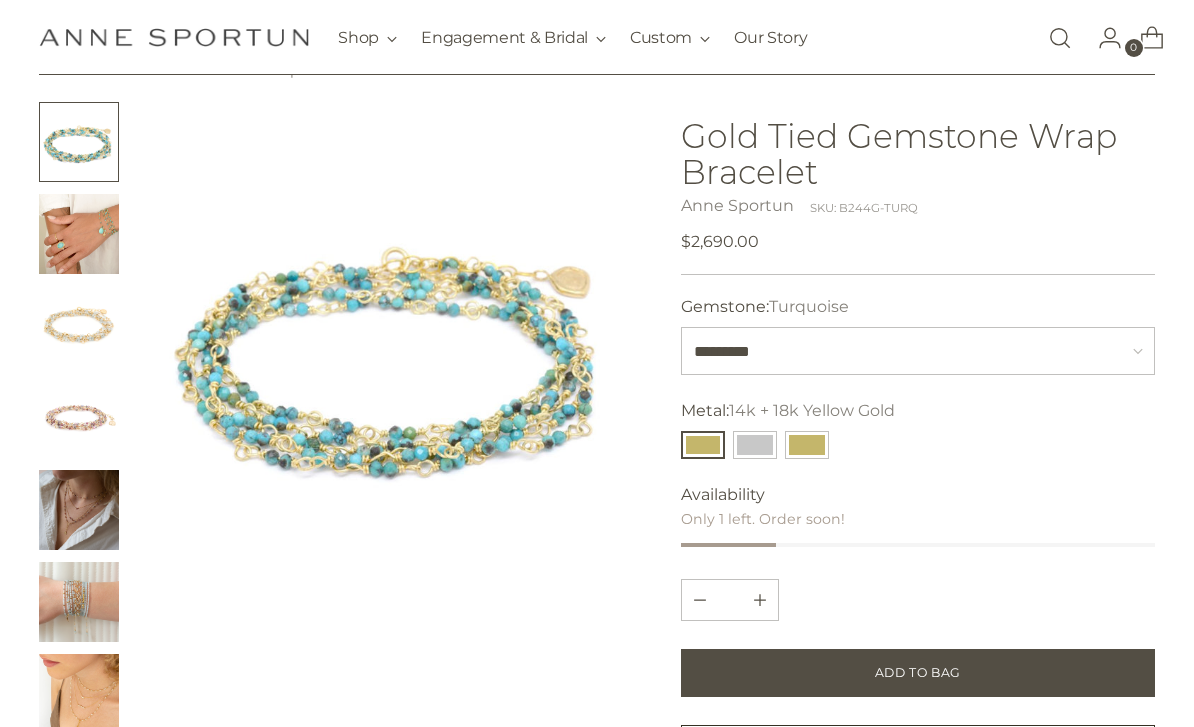 click at bounding box center (807, 445) 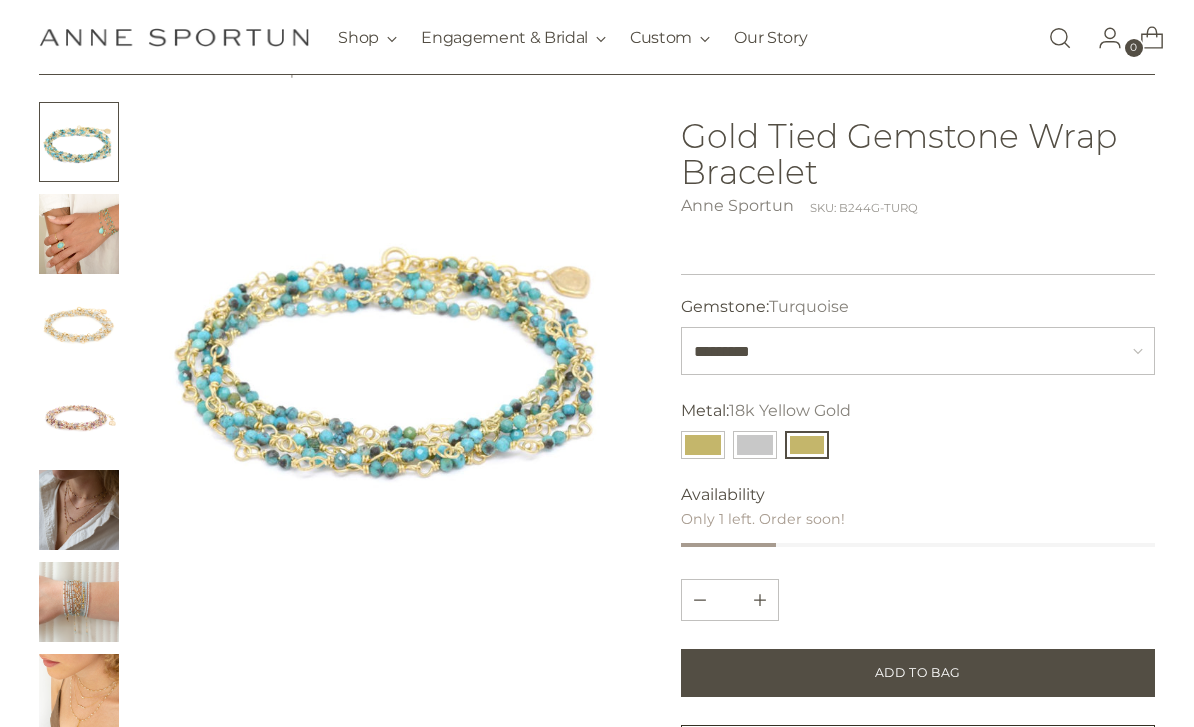 click at bounding box center (703, 445) 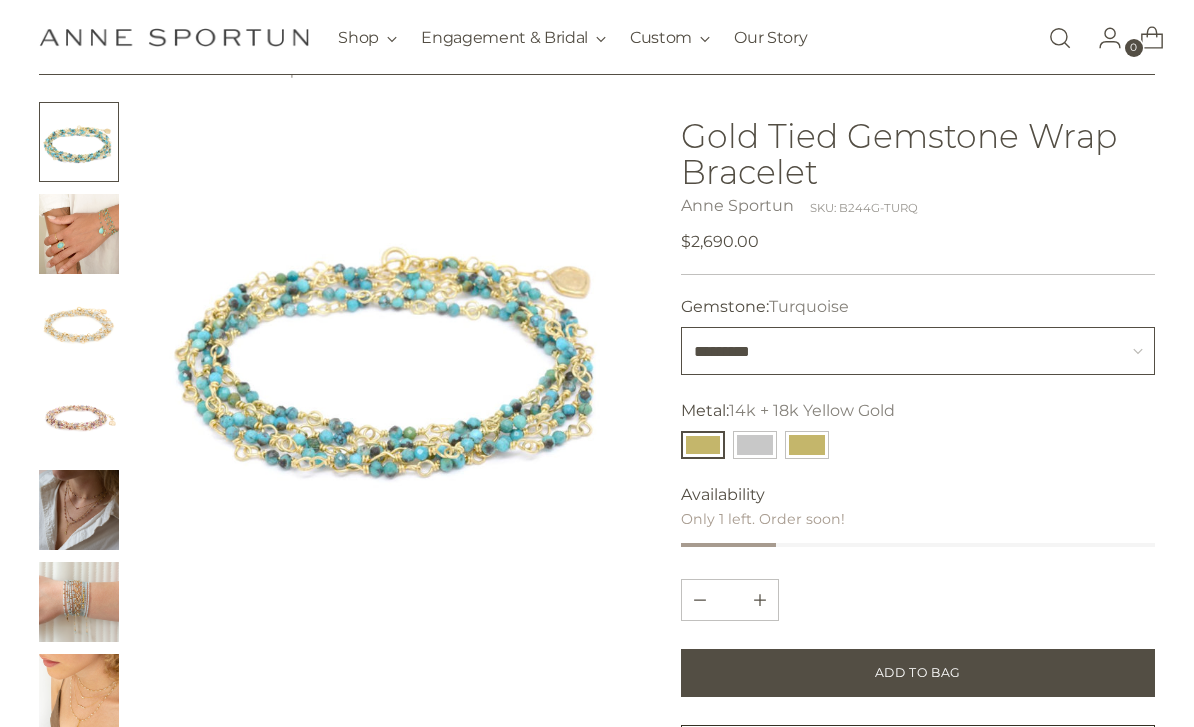 click on "**********" at bounding box center [917, 351] 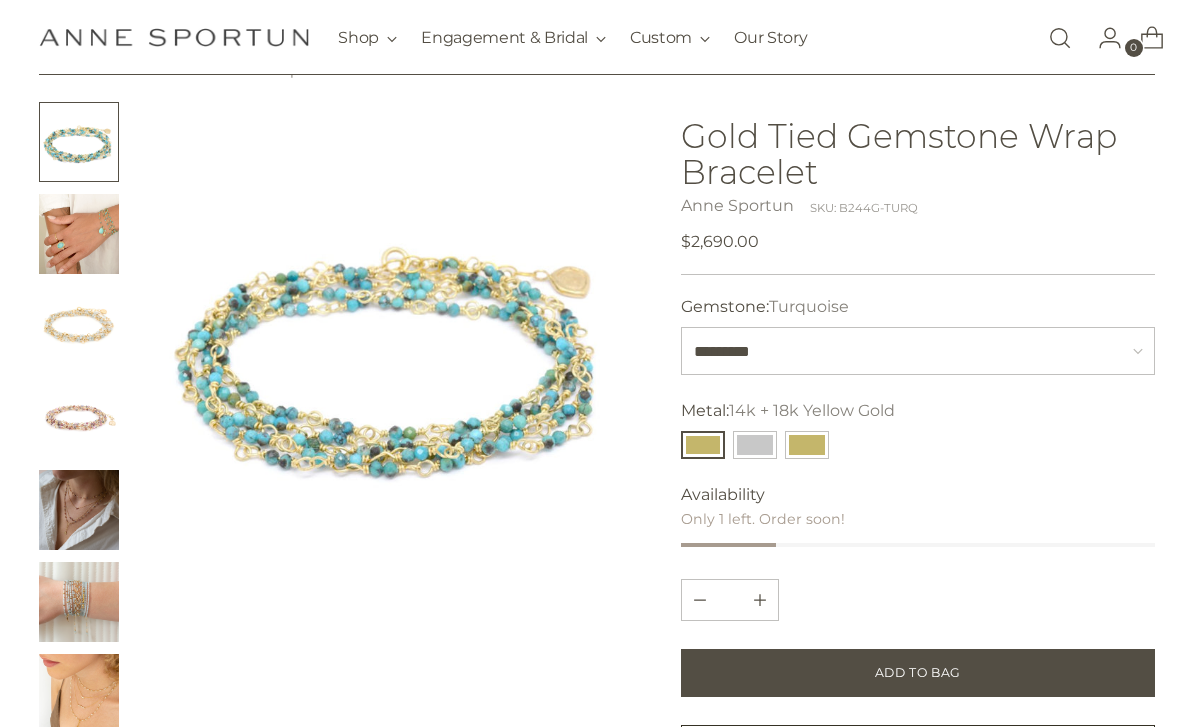 click at bounding box center (79, 234) 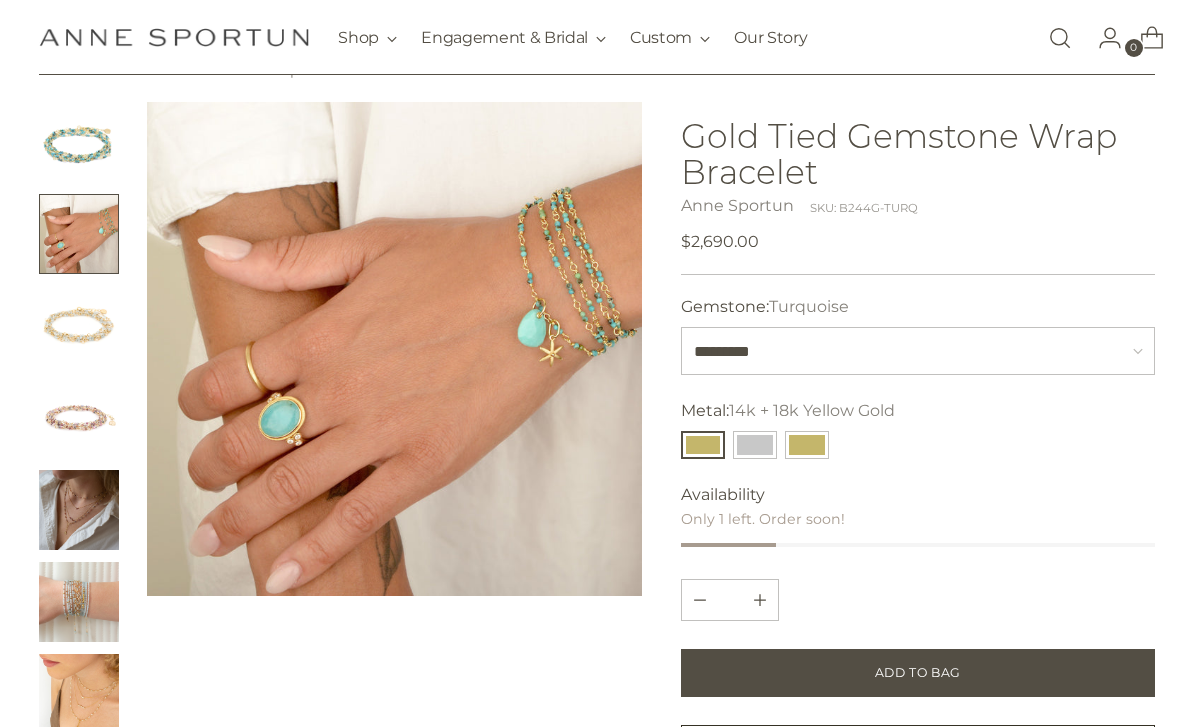 click at bounding box center [79, 142] 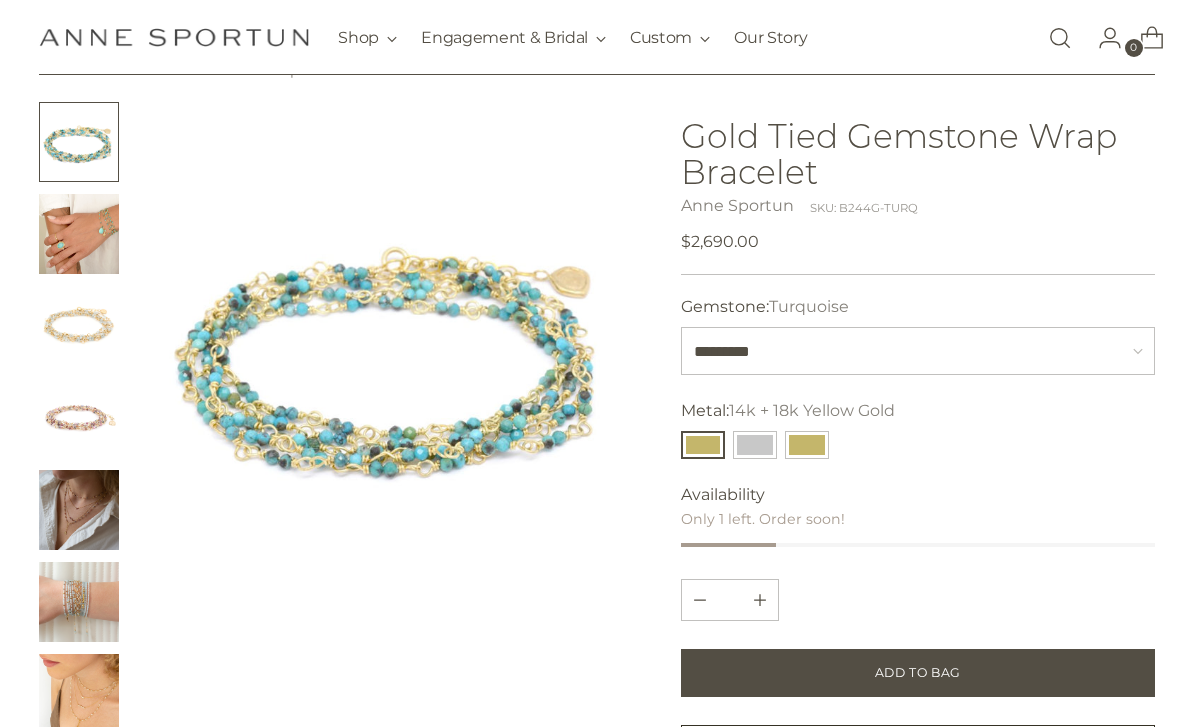 click at bounding box center [79, 234] 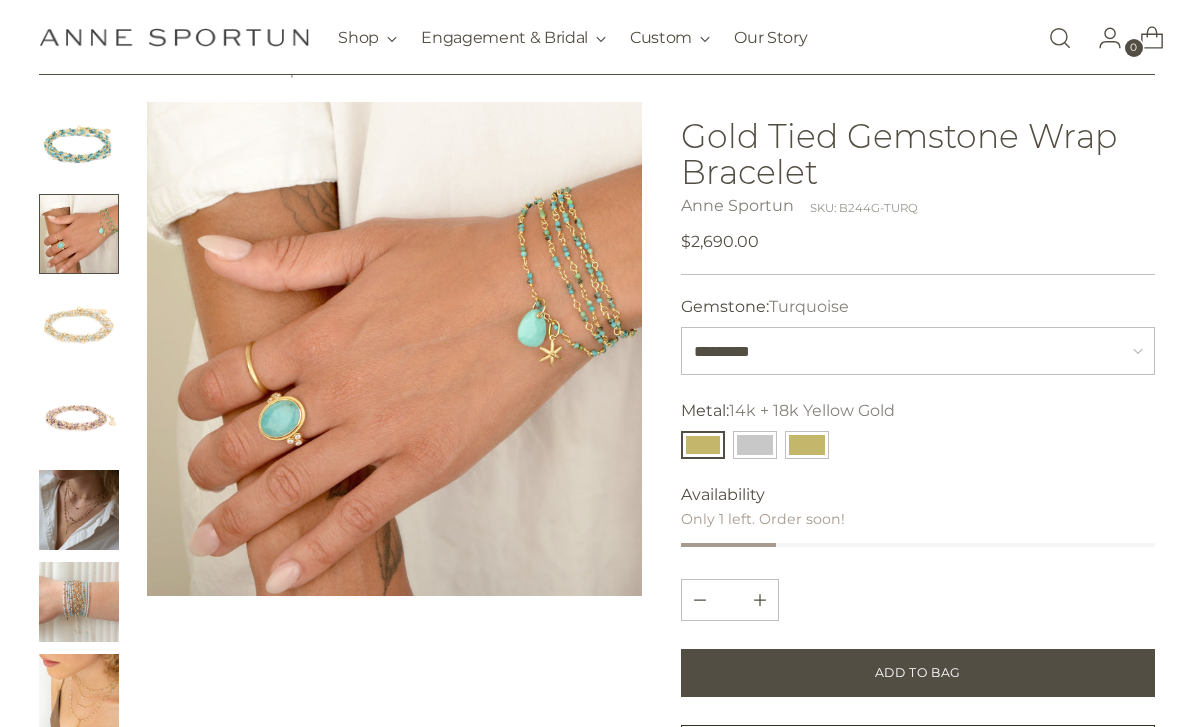 click at bounding box center [79, 326] 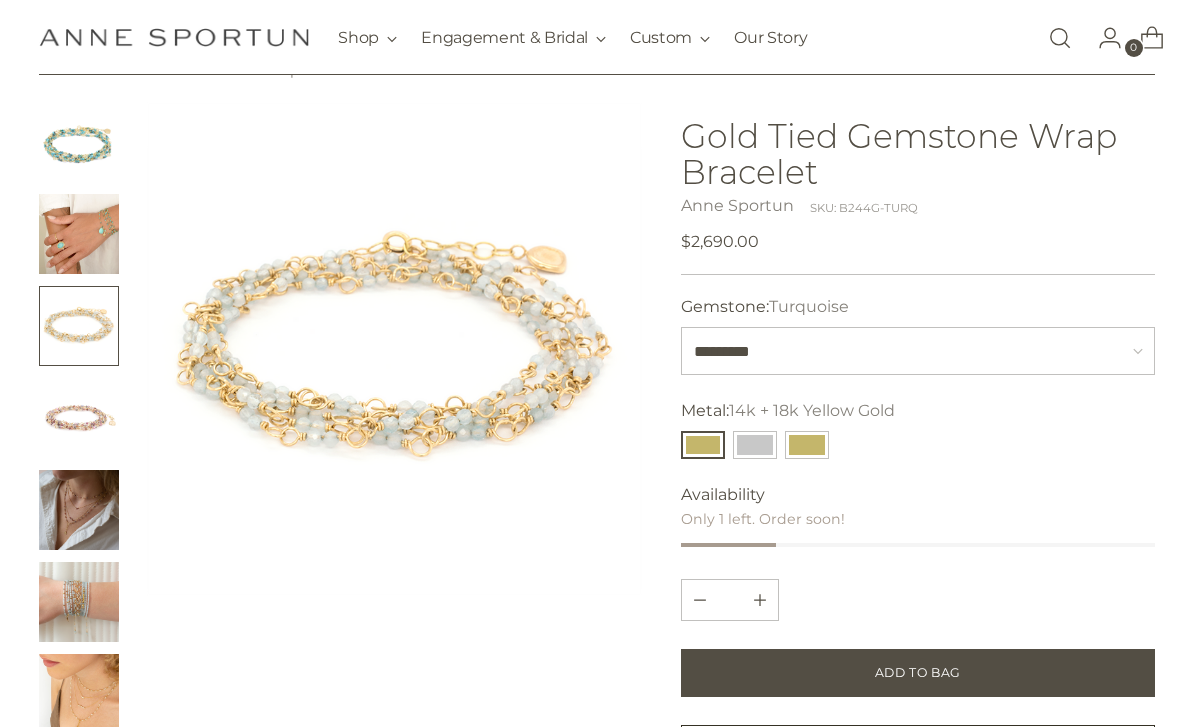 click at bounding box center [79, 418] 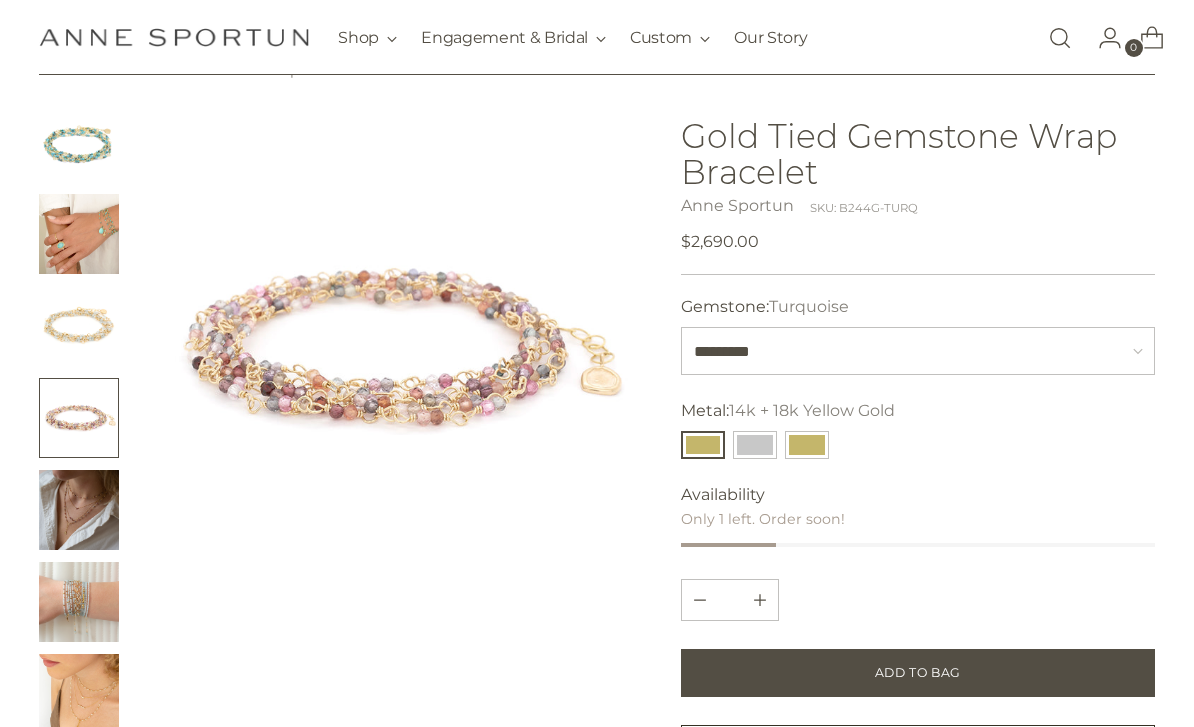 click at bounding box center (79, 510) 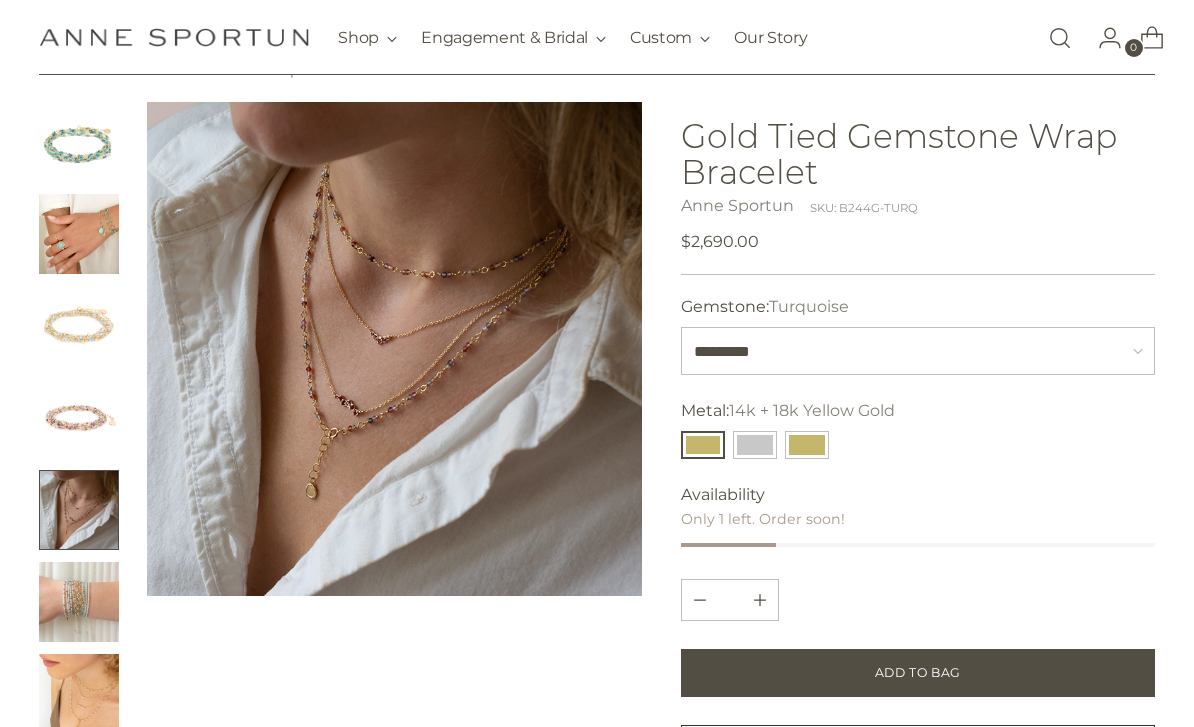 click at bounding box center [79, 602] 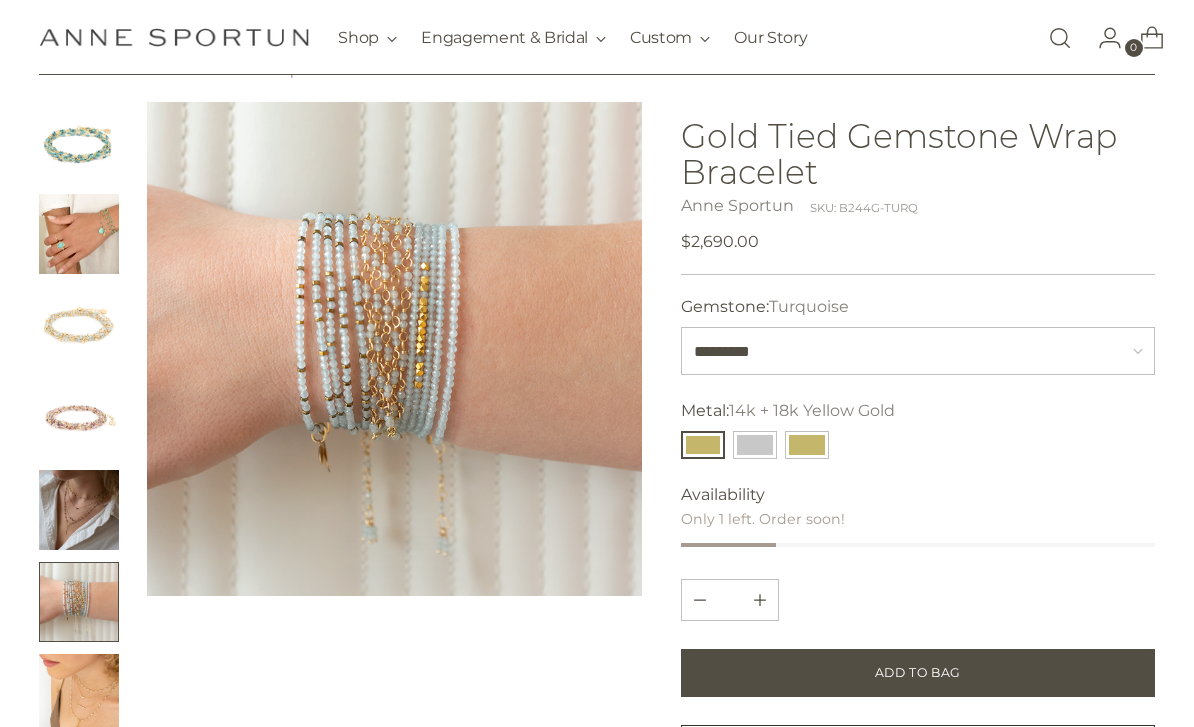 click at bounding box center (79, 510) 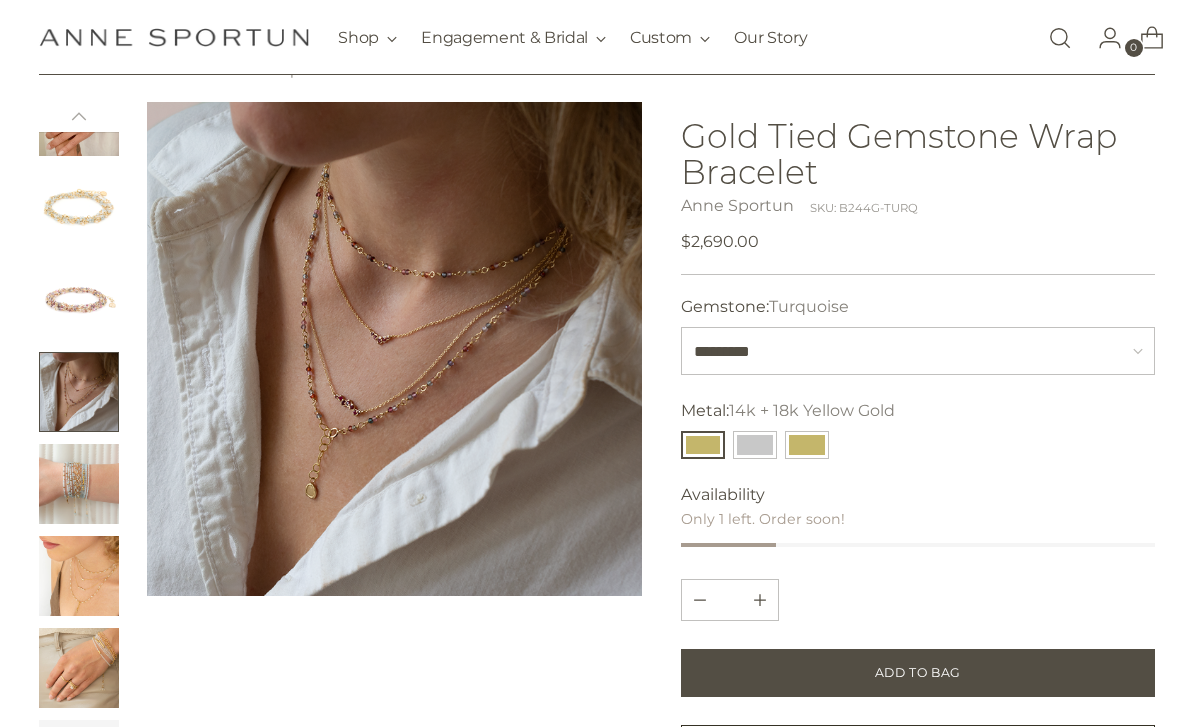 scroll, scrollTop: 126, scrollLeft: 0, axis: vertical 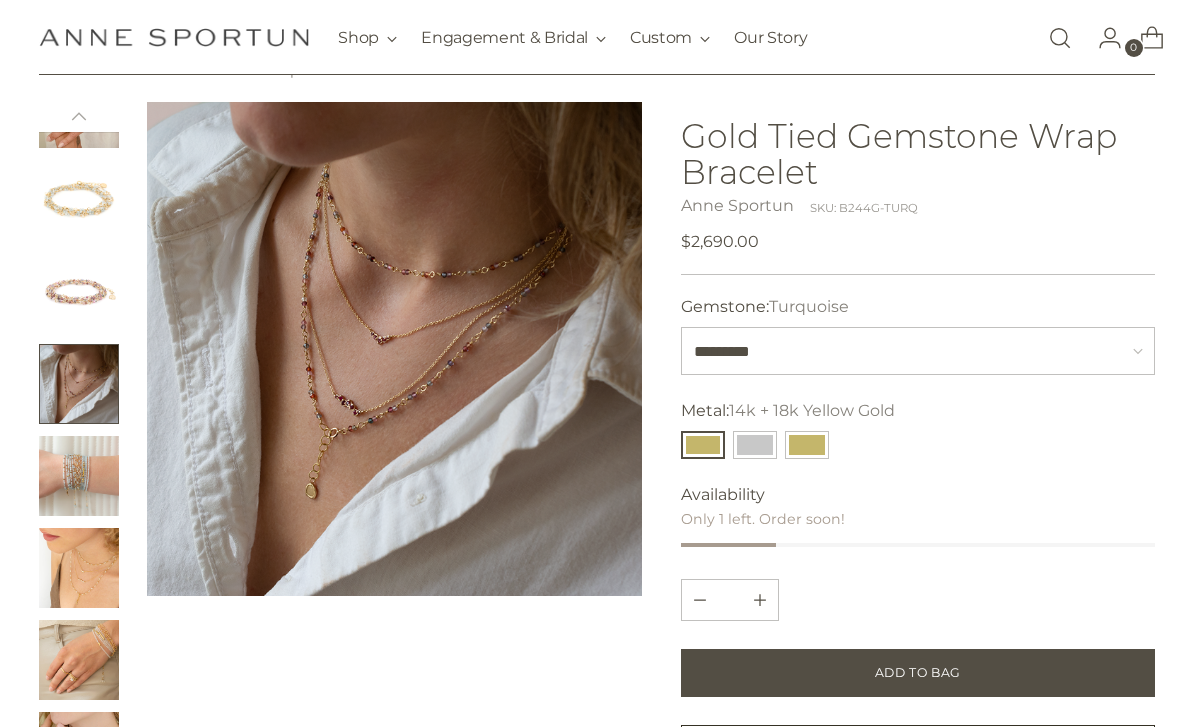 click at bounding box center (79, 476) 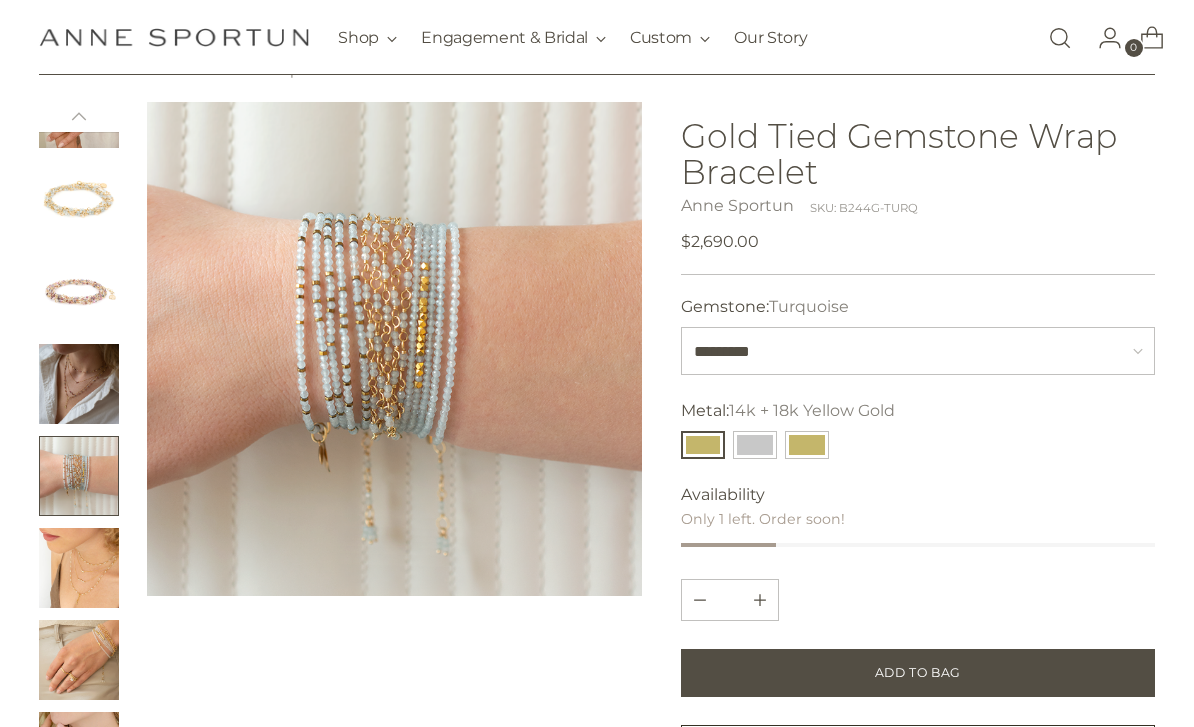 click at bounding box center (79, 568) 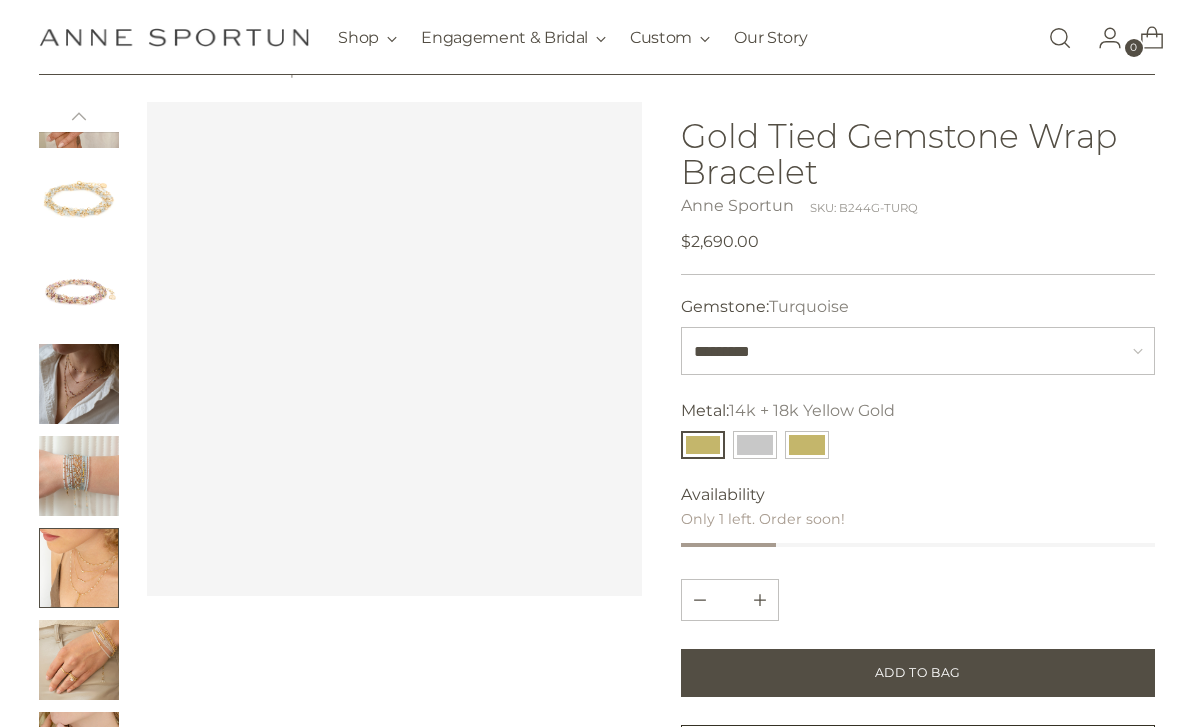 click at bounding box center (79, 660) 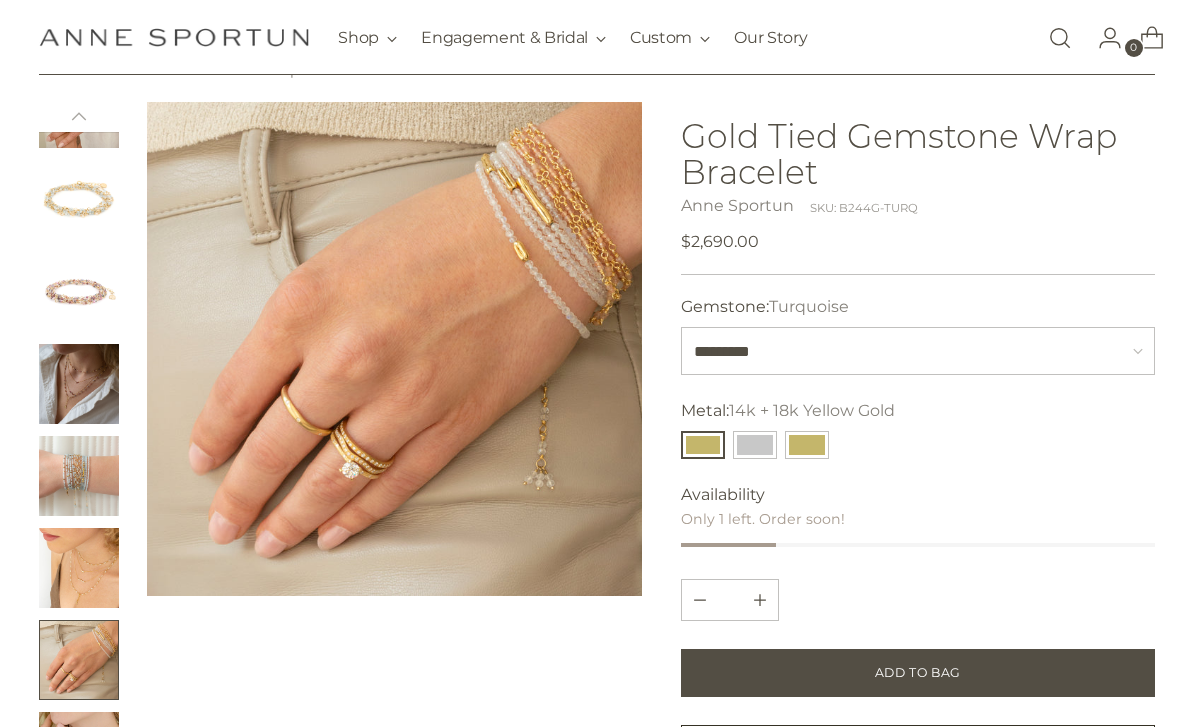 click at bounding box center [79, 752] 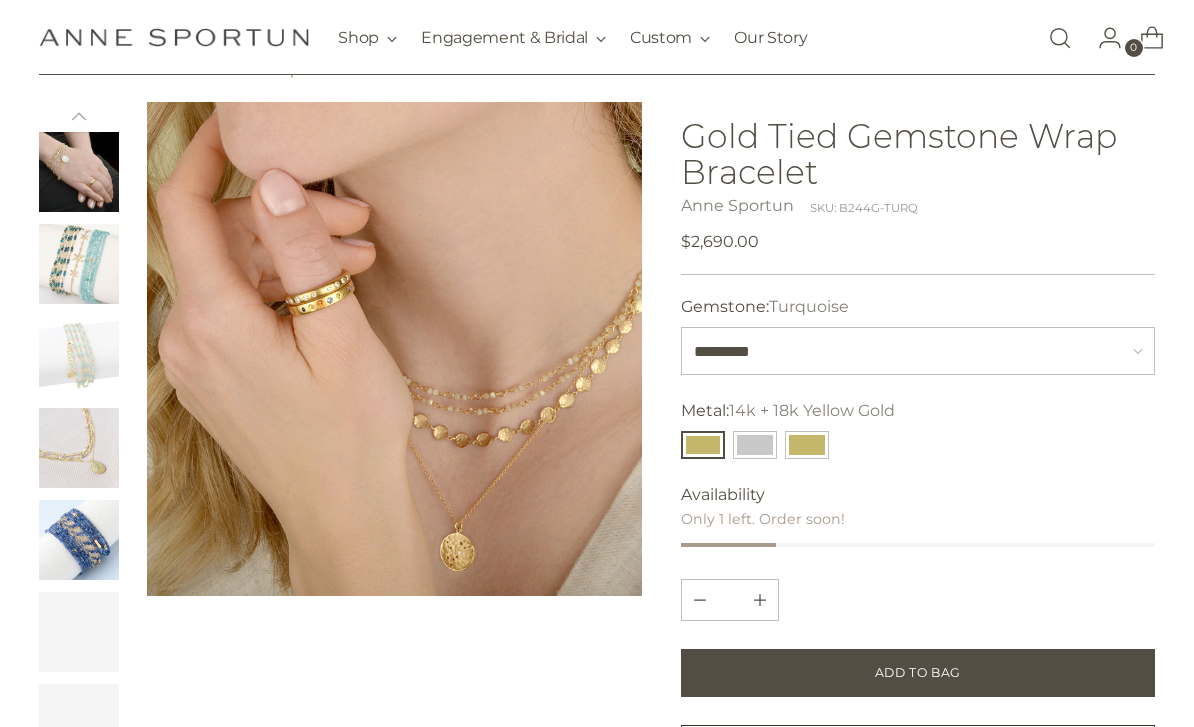 scroll, scrollTop: 797, scrollLeft: 0, axis: vertical 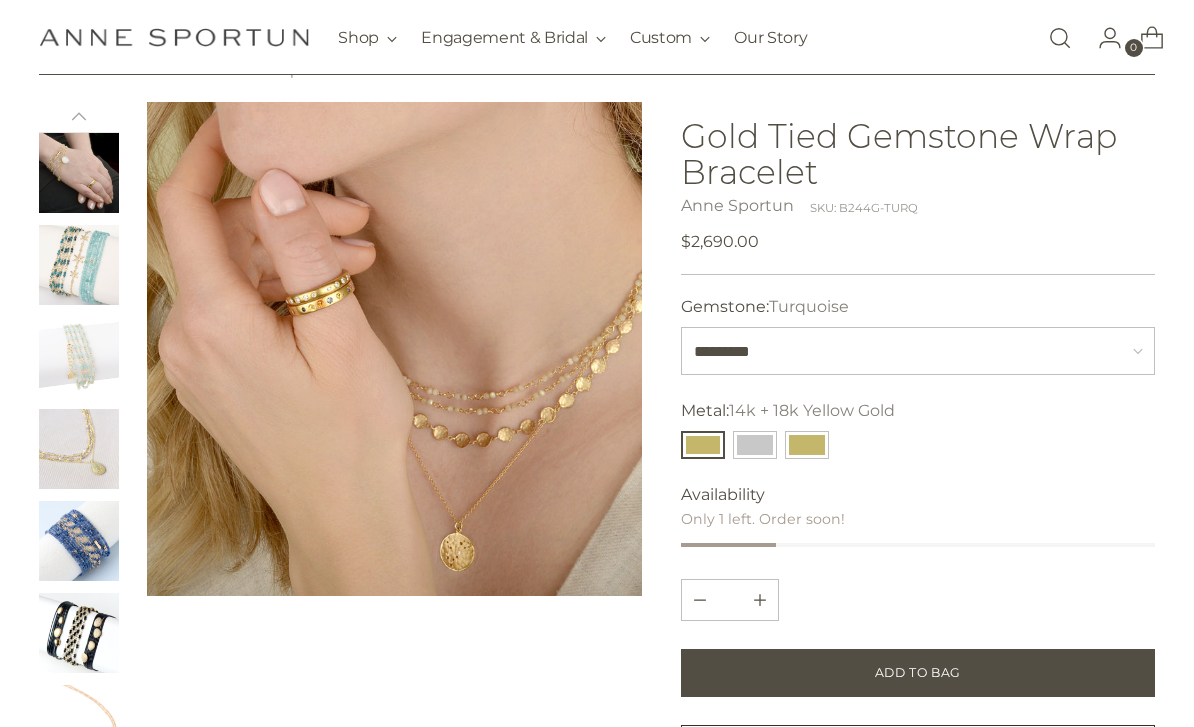 click at bounding box center (79, 265) 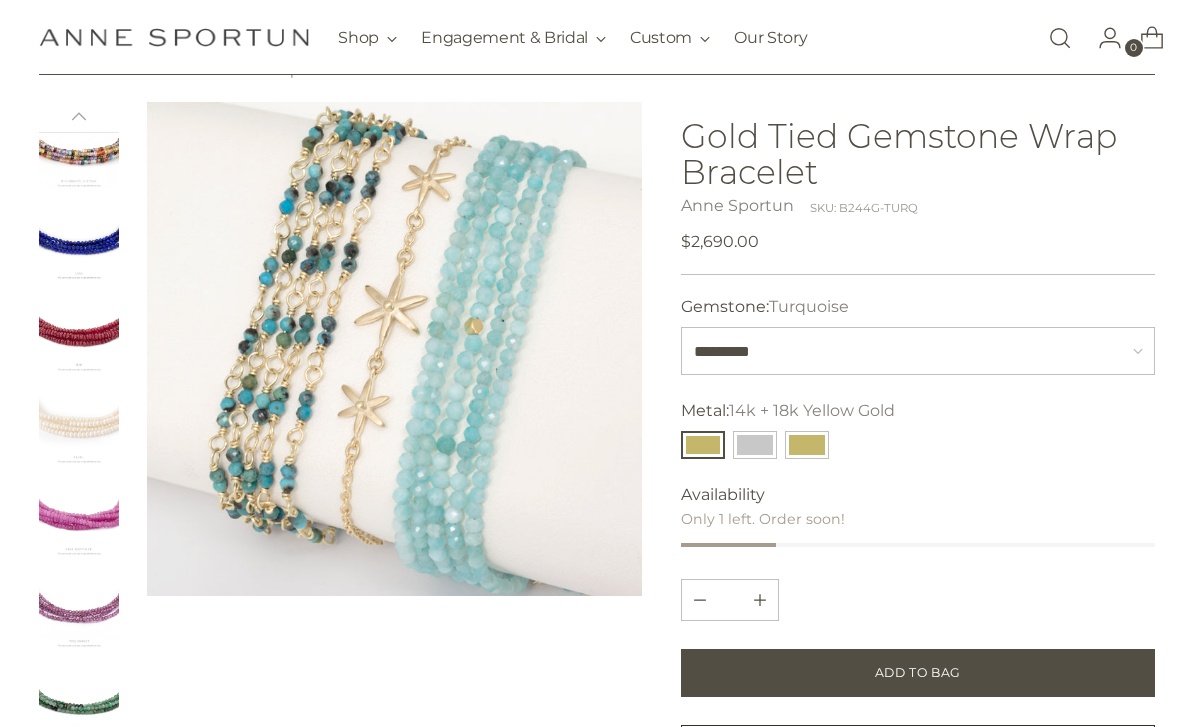 scroll, scrollTop: 2938, scrollLeft: 0, axis: vertical 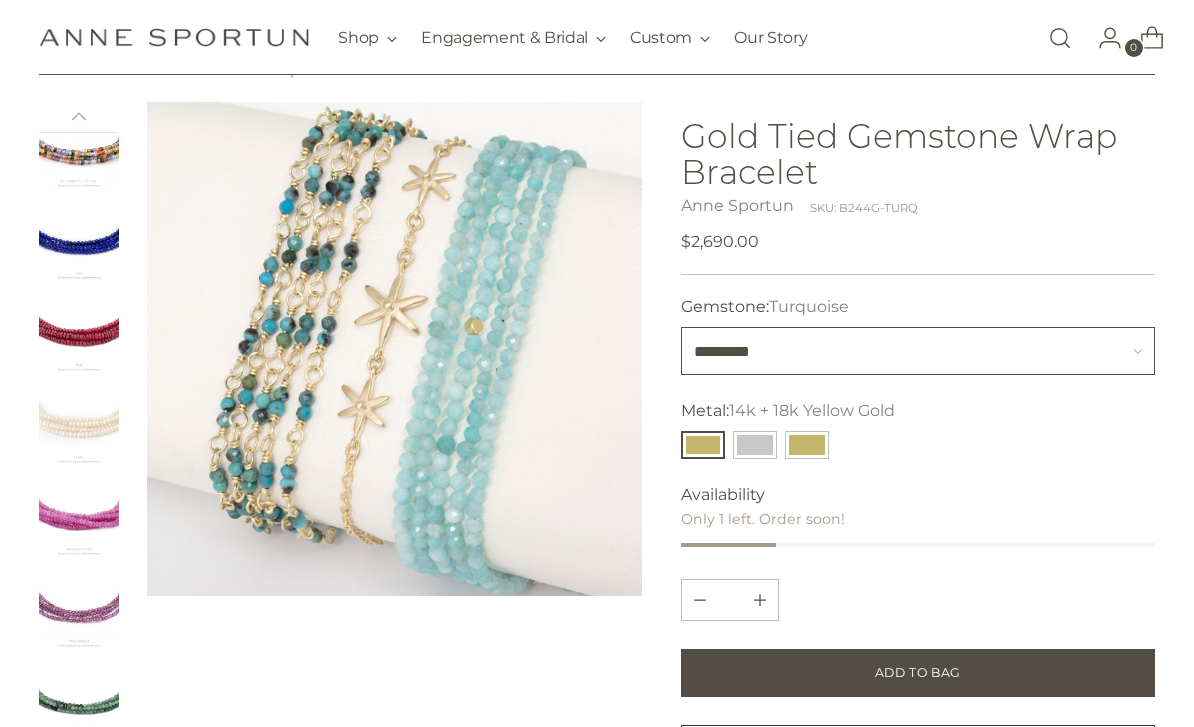 click on "**********" at bounding box center (917, 351) 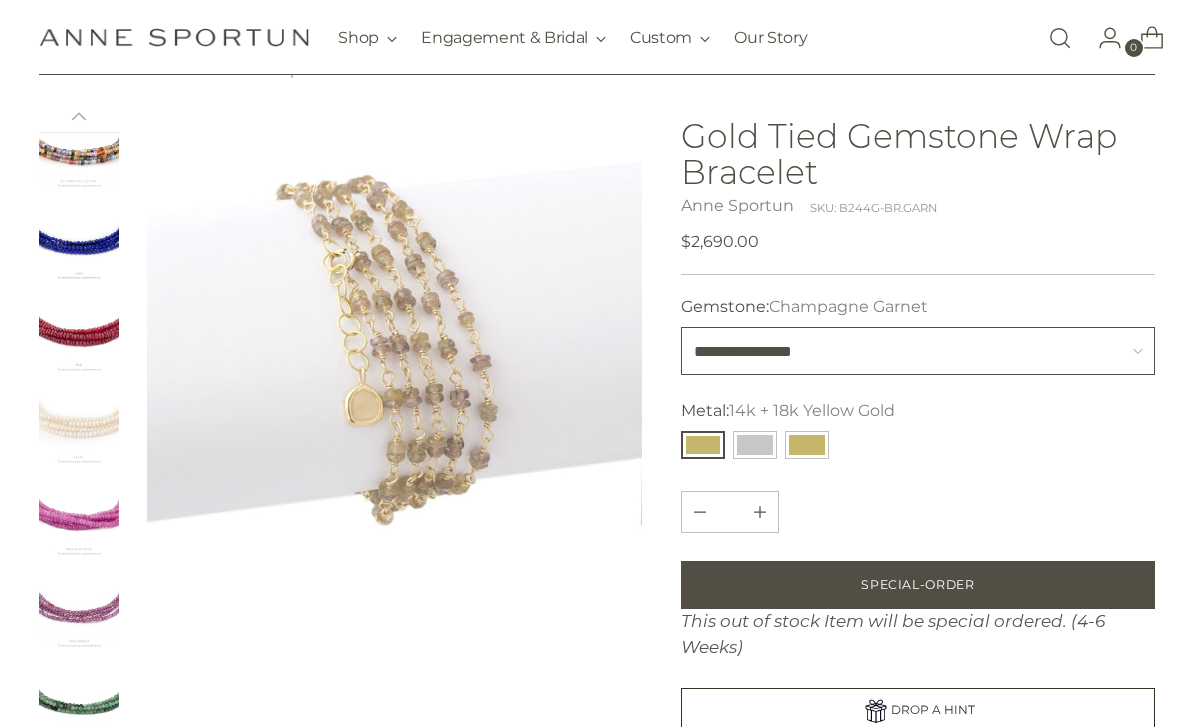 click on "**********" at bounding box center (917, 351) 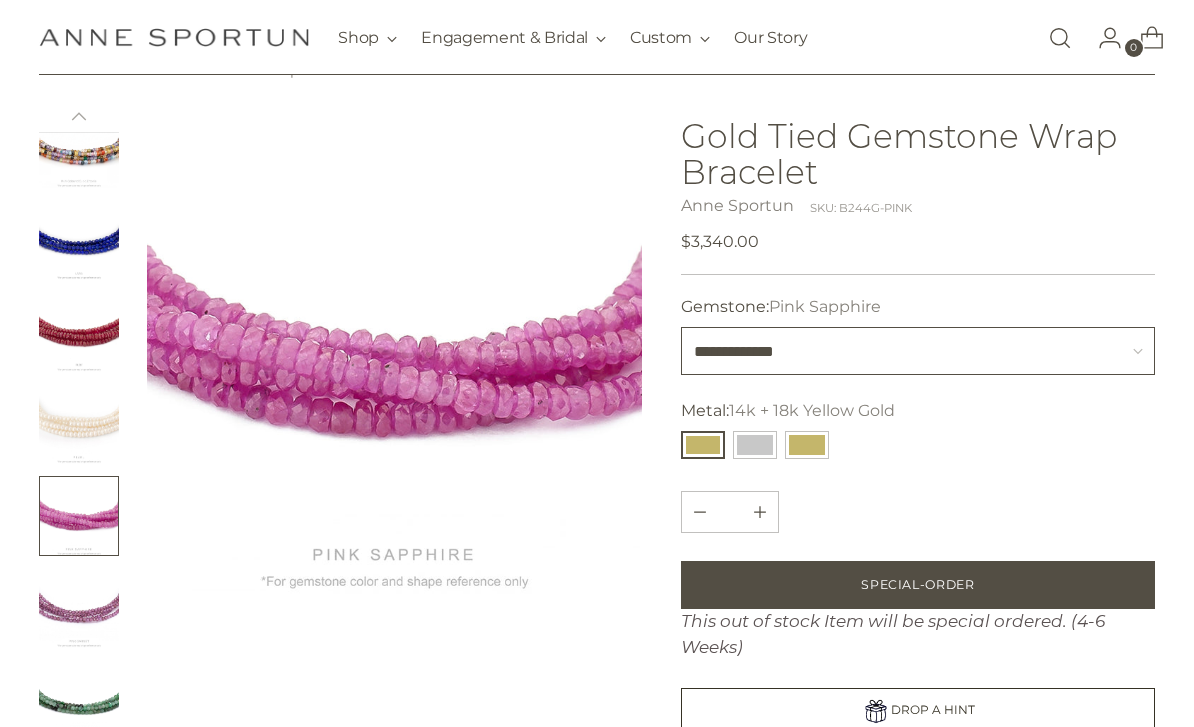 click on "**********" at bounding box center [917, 351] 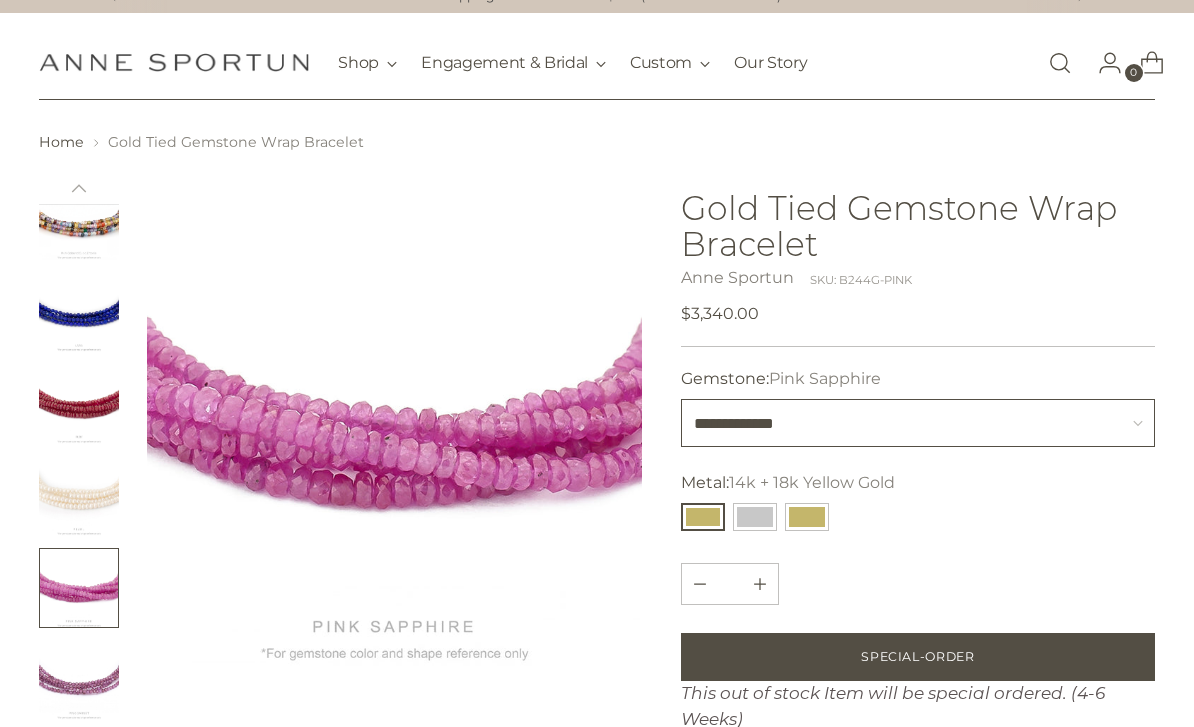 scroll, scrollTop: 0, scrollLeft: 0, axis: both 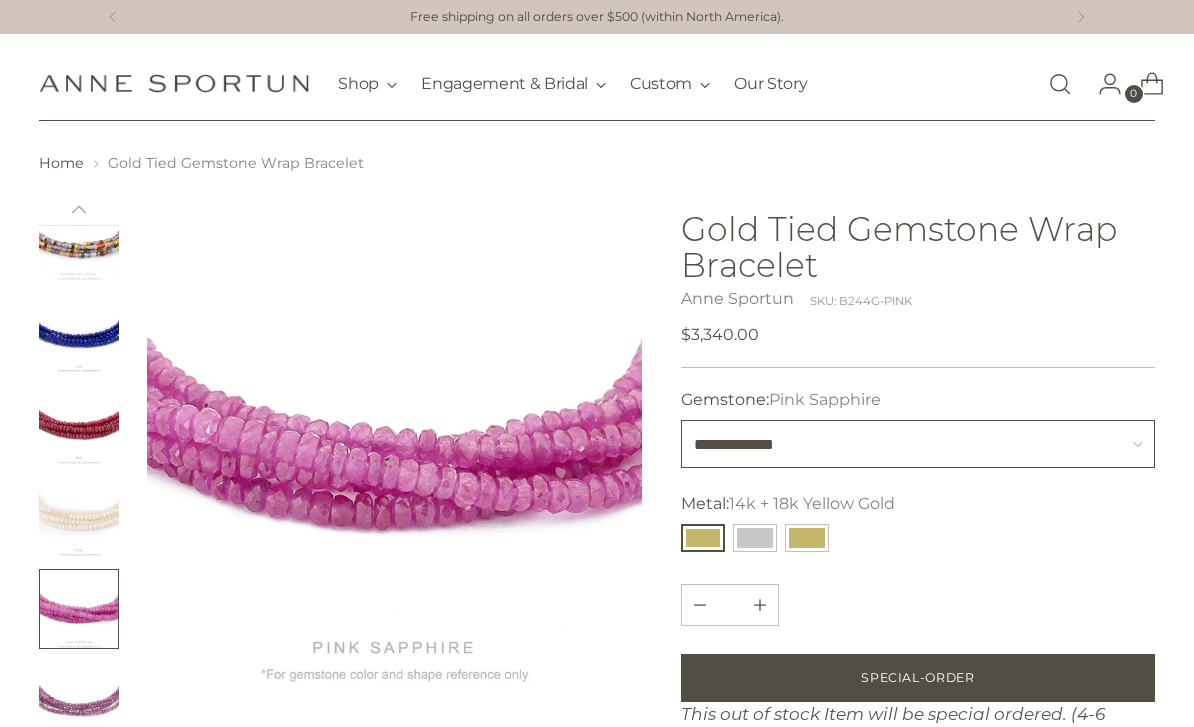 click on "**********" at bounding box center (917, 444) 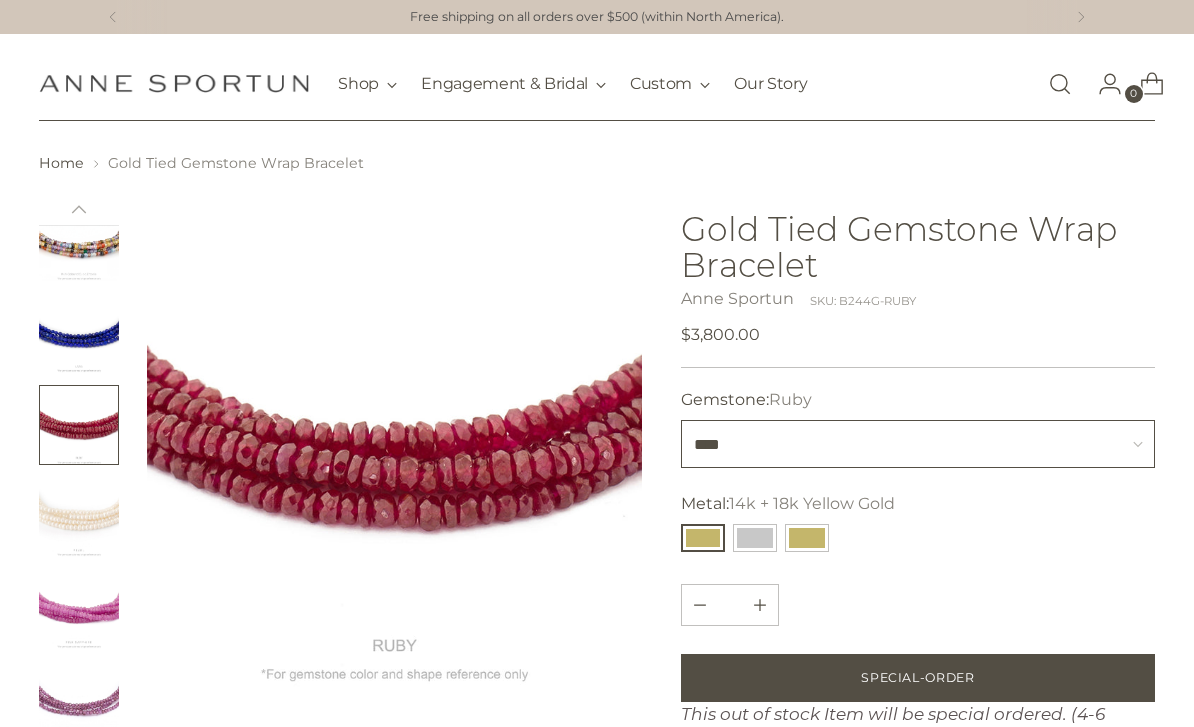 click on "**********" at bounding box center (917, 444) 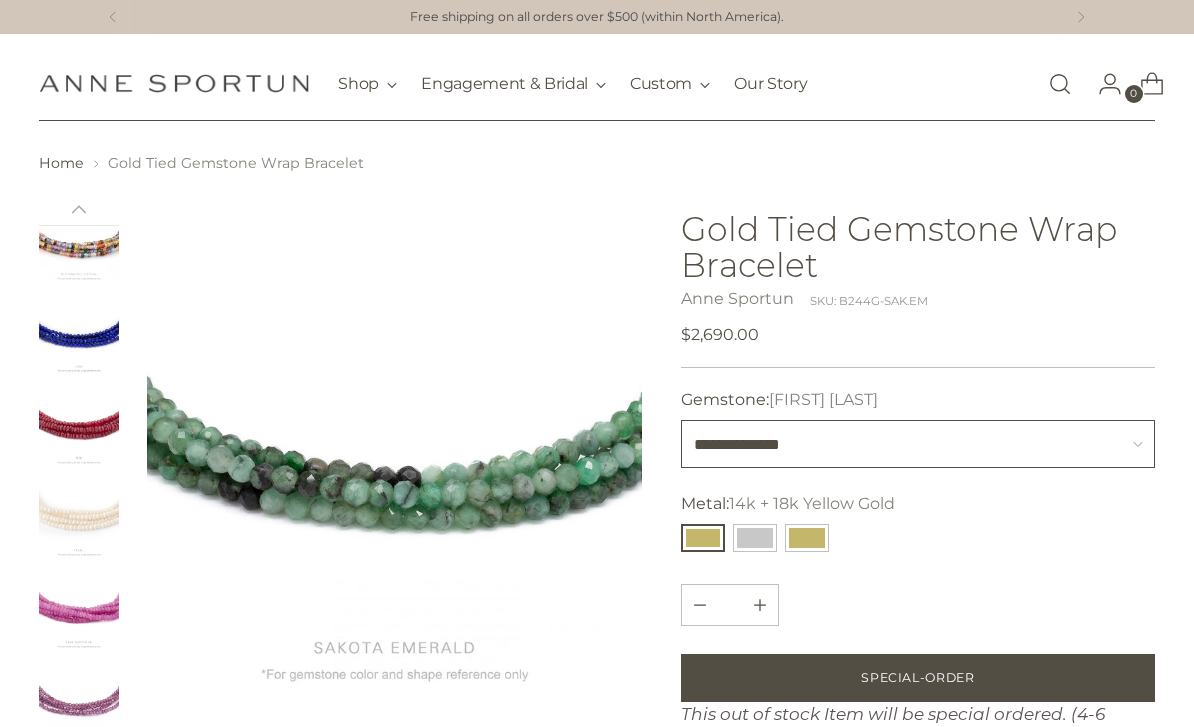 click on "**********" at bounding box center (917, 444) 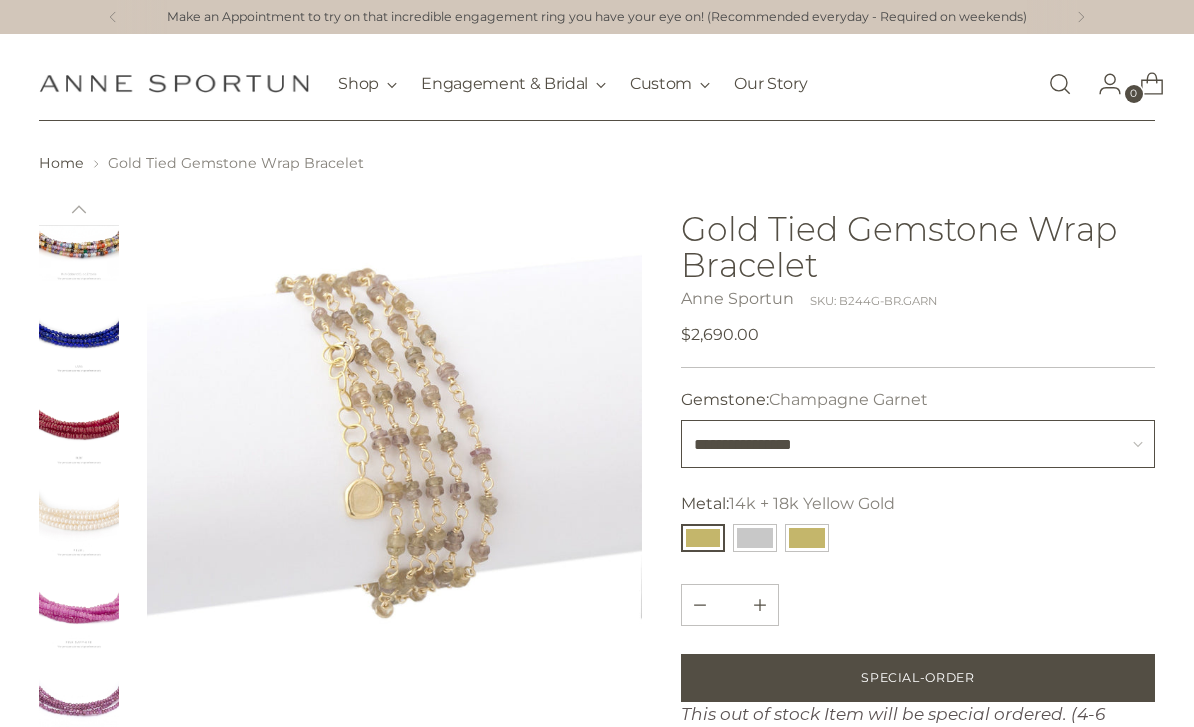 click on "**********" at bounding box center [917, 444] 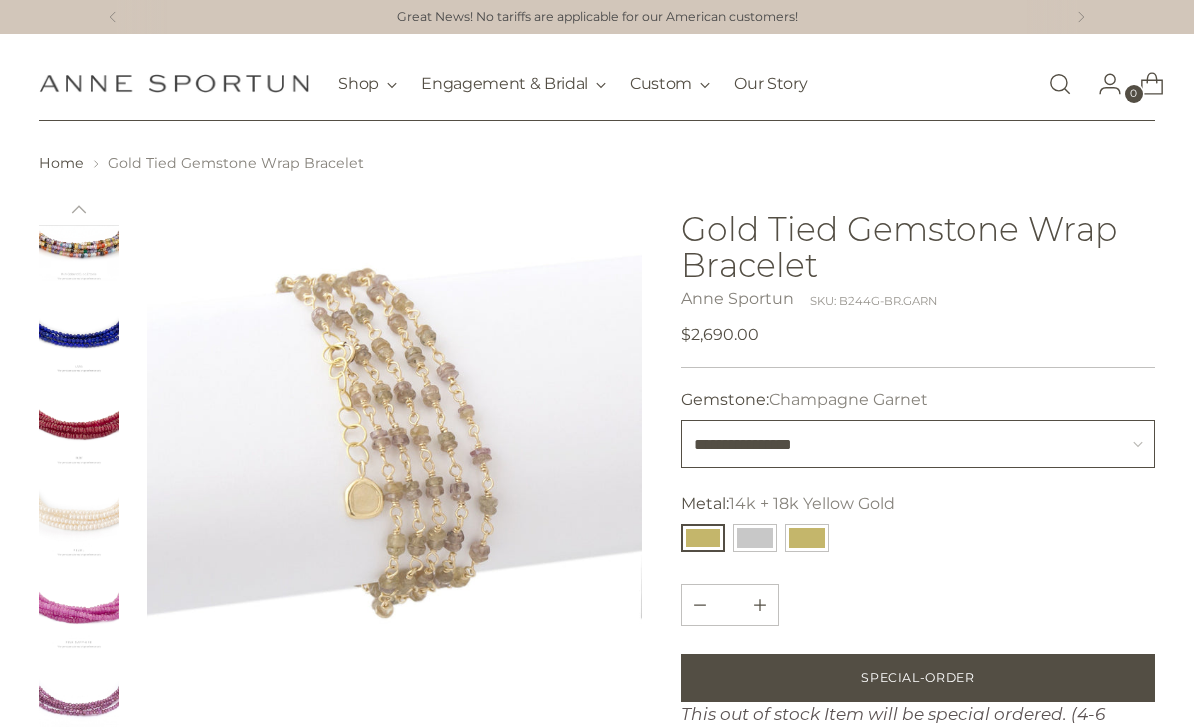 select on "*********" 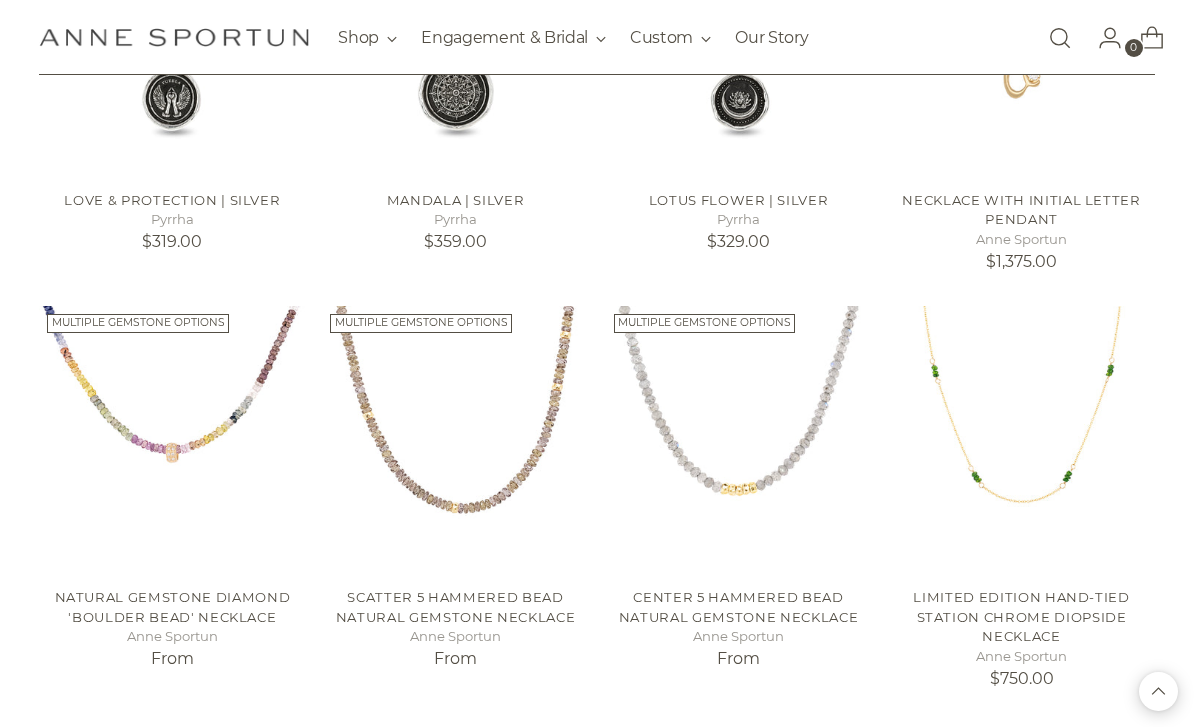scroll, scrollTop: 1788, scrollLeft: 0, axis: vertical 